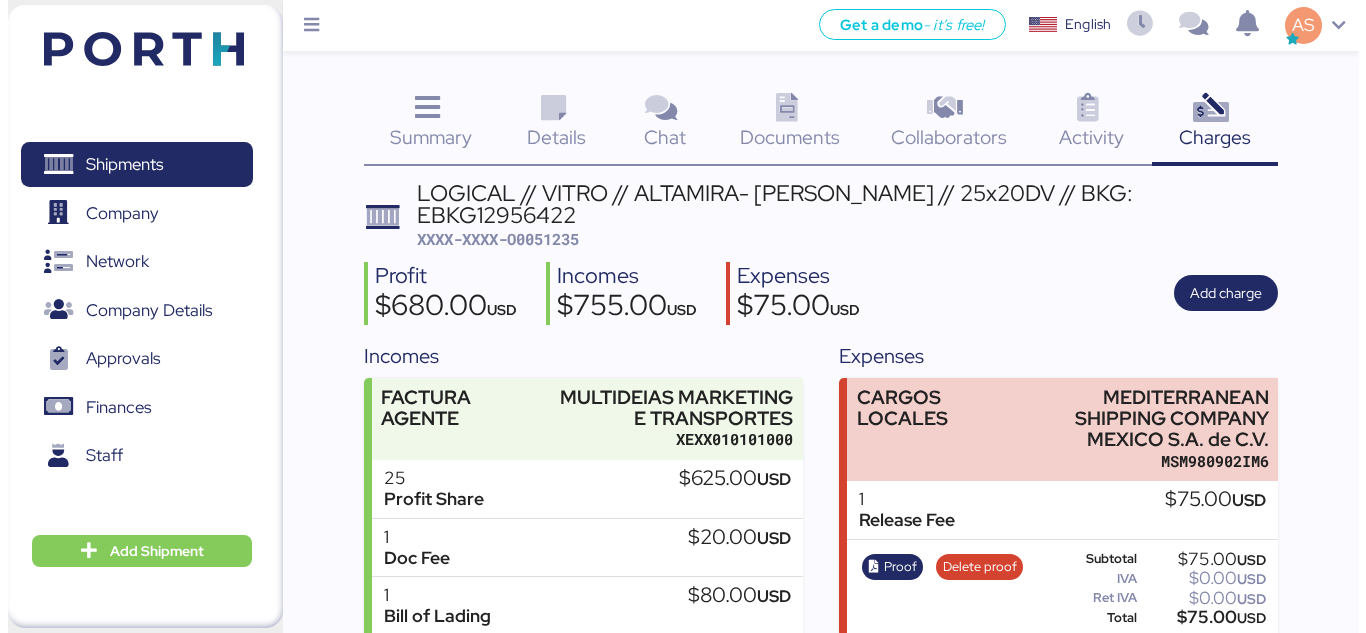 scroll, scrollTop: 0, scrollLeft: 0, axis: both 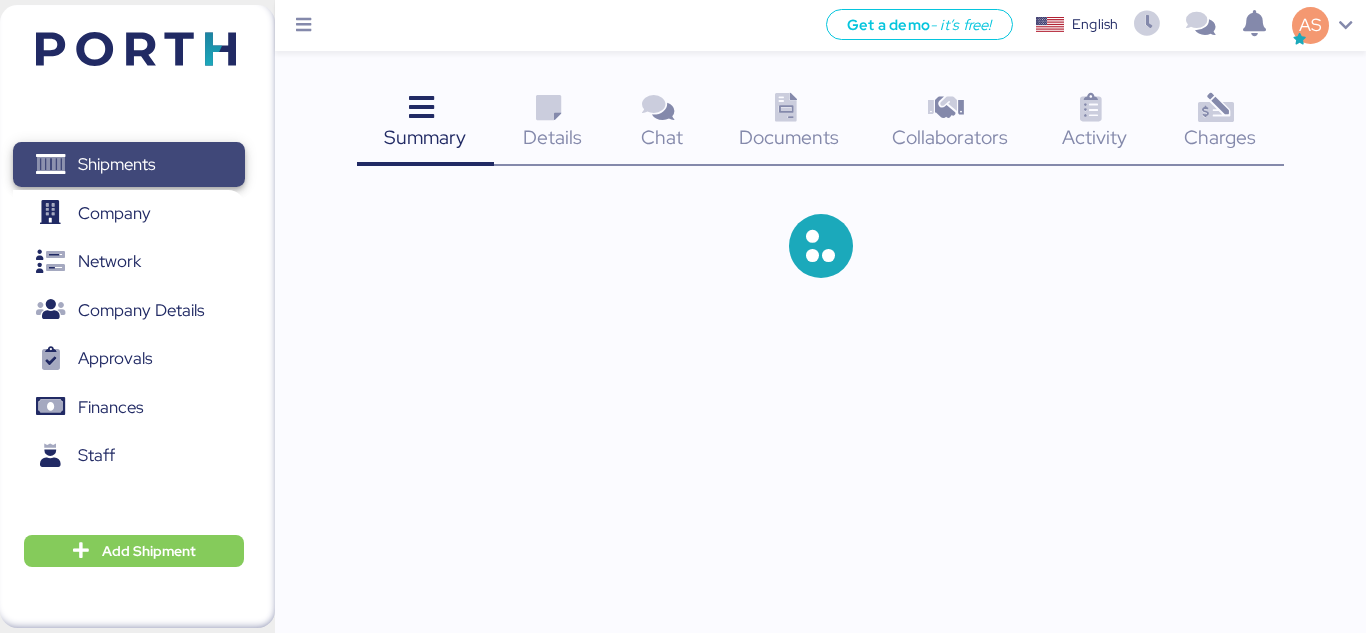 click on "Shipments" at bounding box center [128, 164] 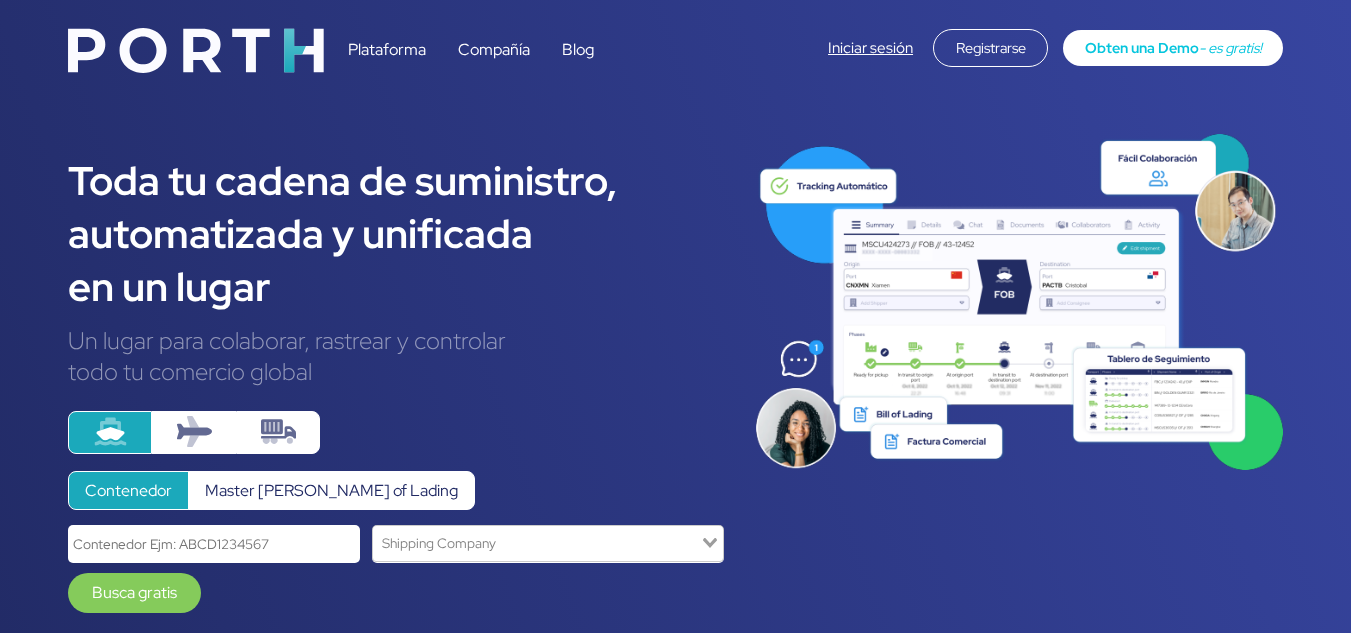 scroll, scrollTop: 0, scrollLeft: 0, axis: both 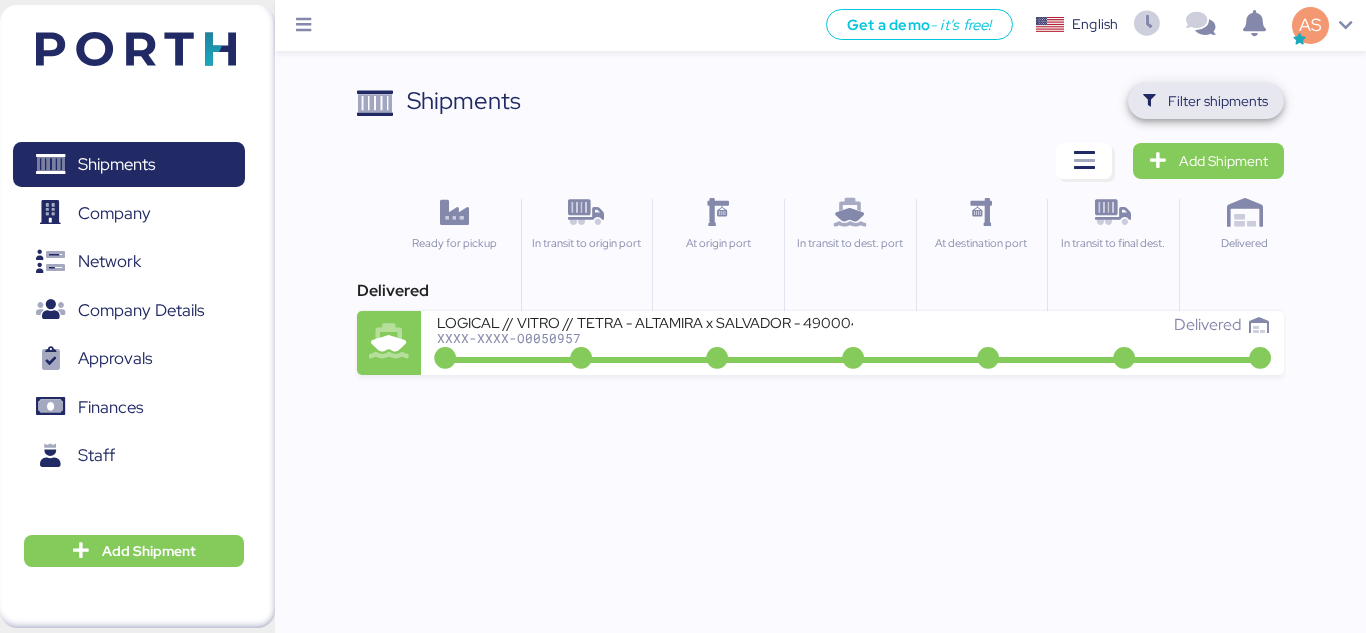 click on "Filter shipments" at bounding box center [1206, 101] 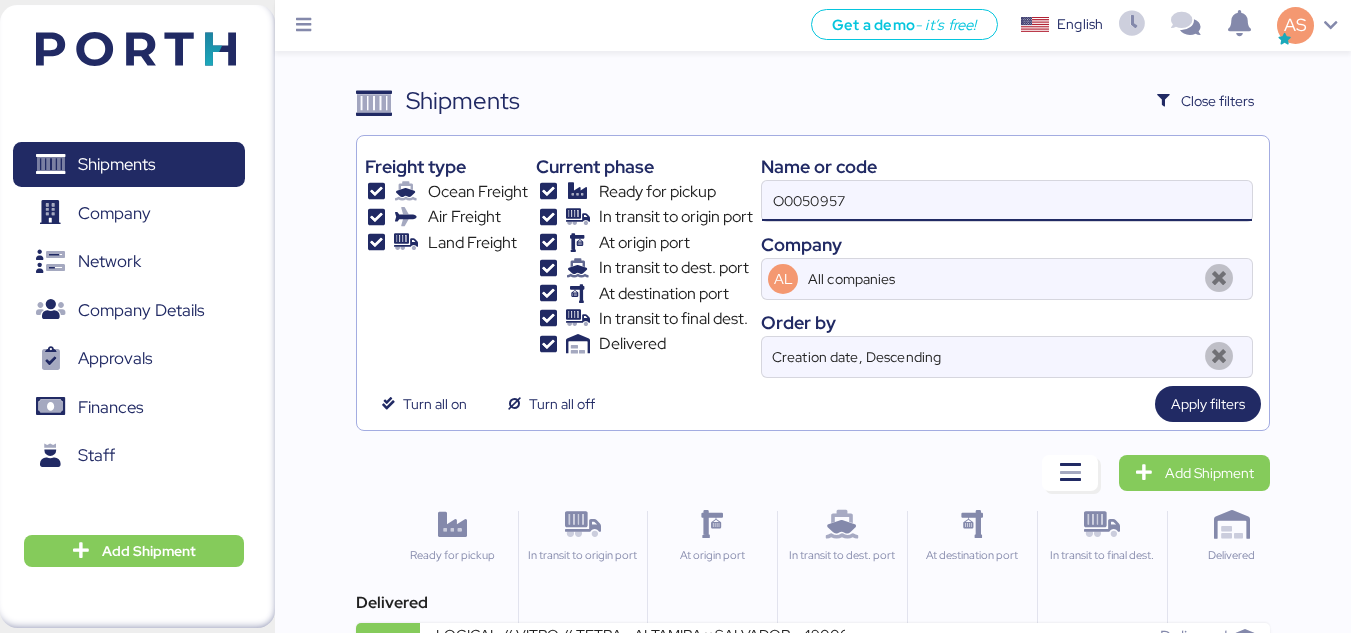 drag, startPoint x: 877, startPoint y: 202, endPoint x: 660, endPoint y: 111, distance: 235.3083 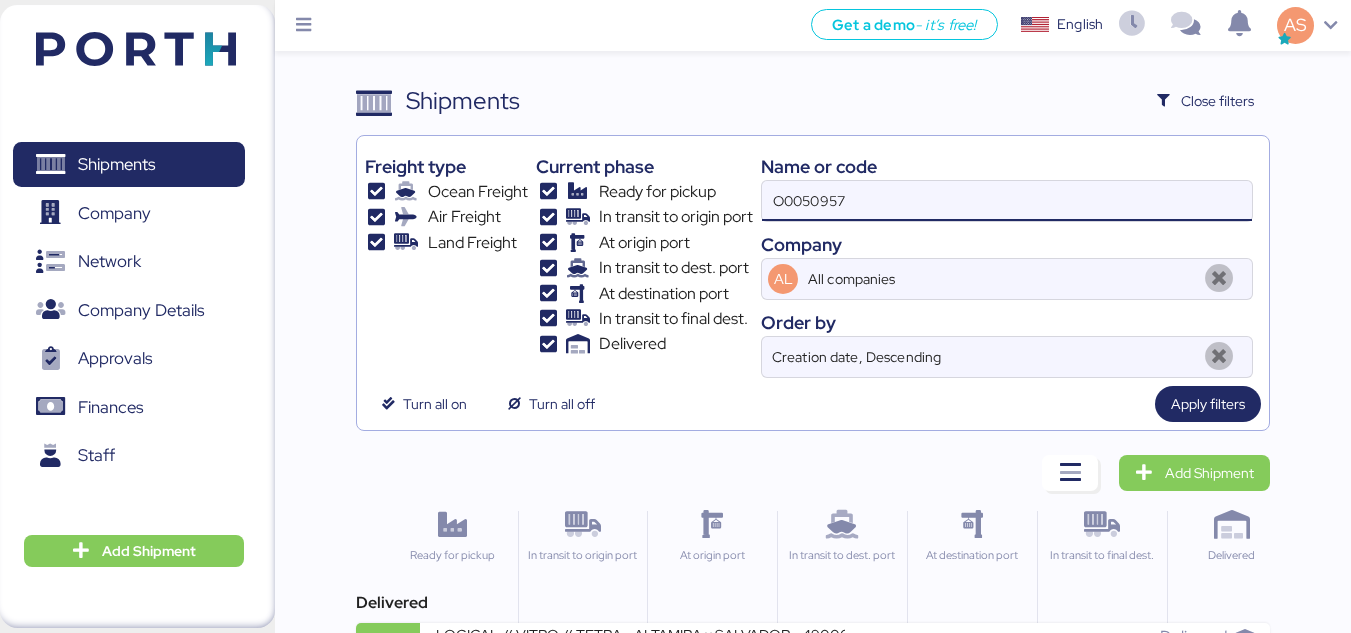 click on "Shipments   Clear Filters   Close filters Freight type   Ocean Freight   Air Freight   Land Freight Current phase   Ready for pickup   In transit to origin port   At origin port   In transit to dest. port   At destination port   In transit to final dest.   Delivered Name or code O0050957 Company AL All companies   Order by Creation date, Descending     Turn all on   Turn all off Apply filters" at bounding box center (813, 257) 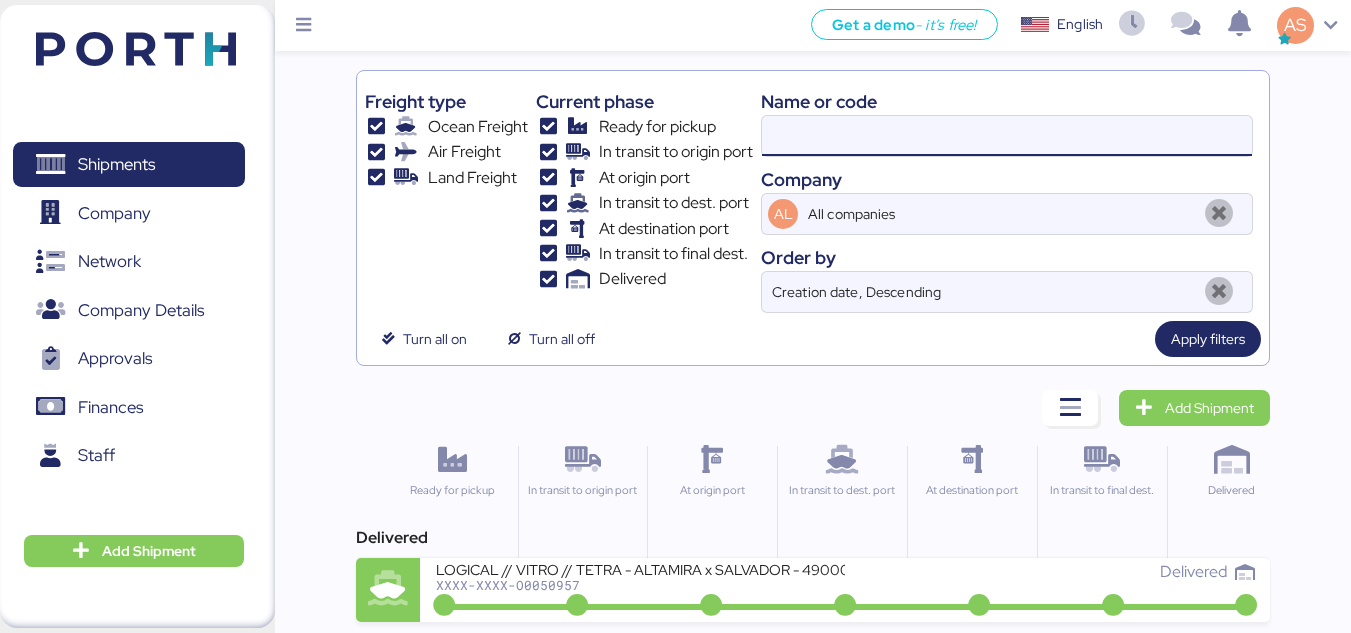 scroll, scrollTop: 66, scrollLeft: 0, axis: vertical 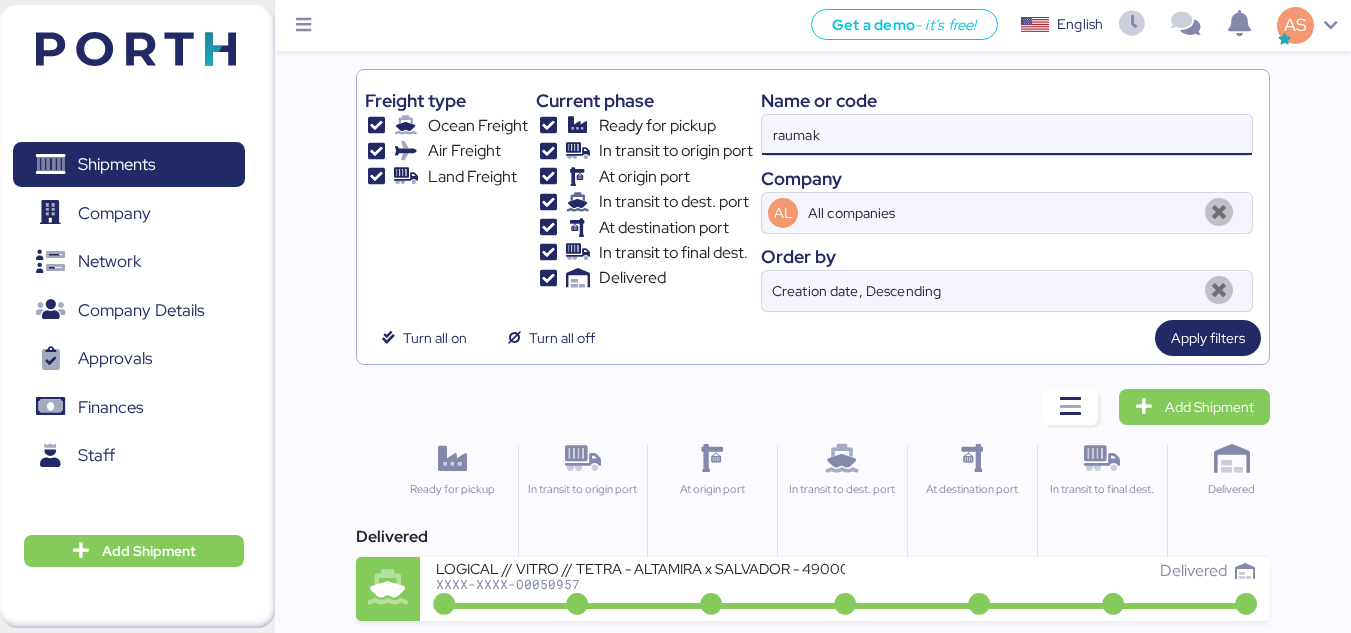 type on "raumak" 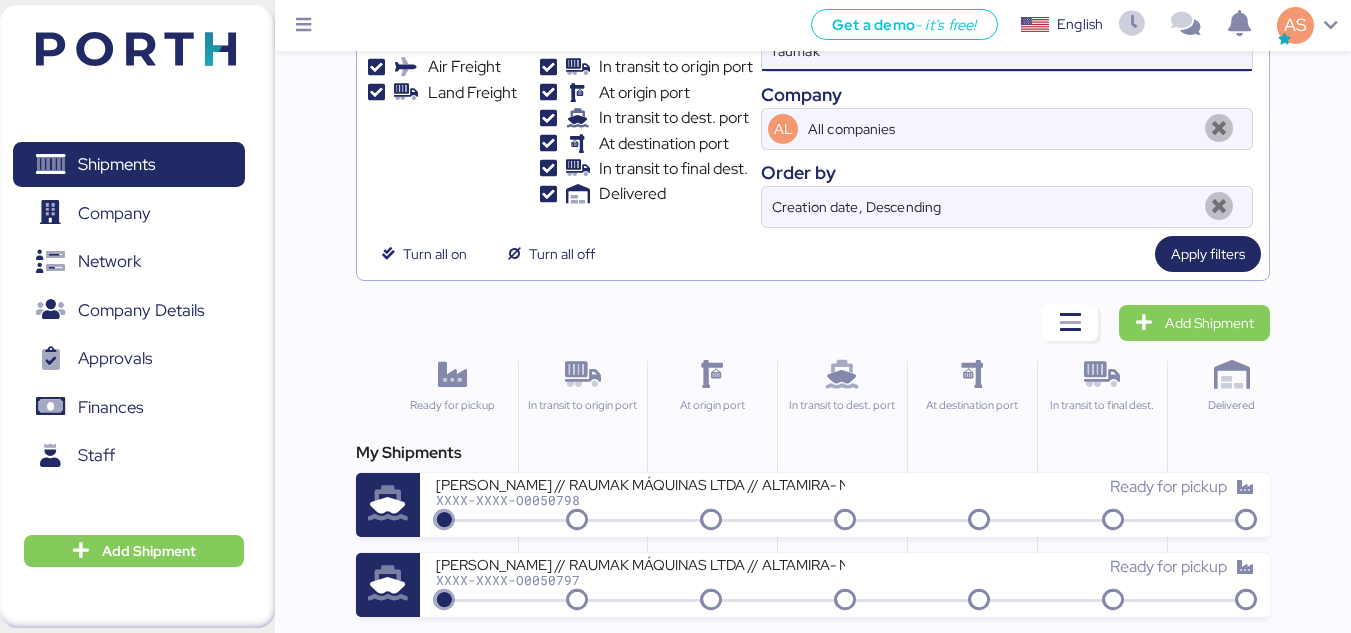 scroll, scrollTop: 146, scrollLeft: 0, axis: vertical 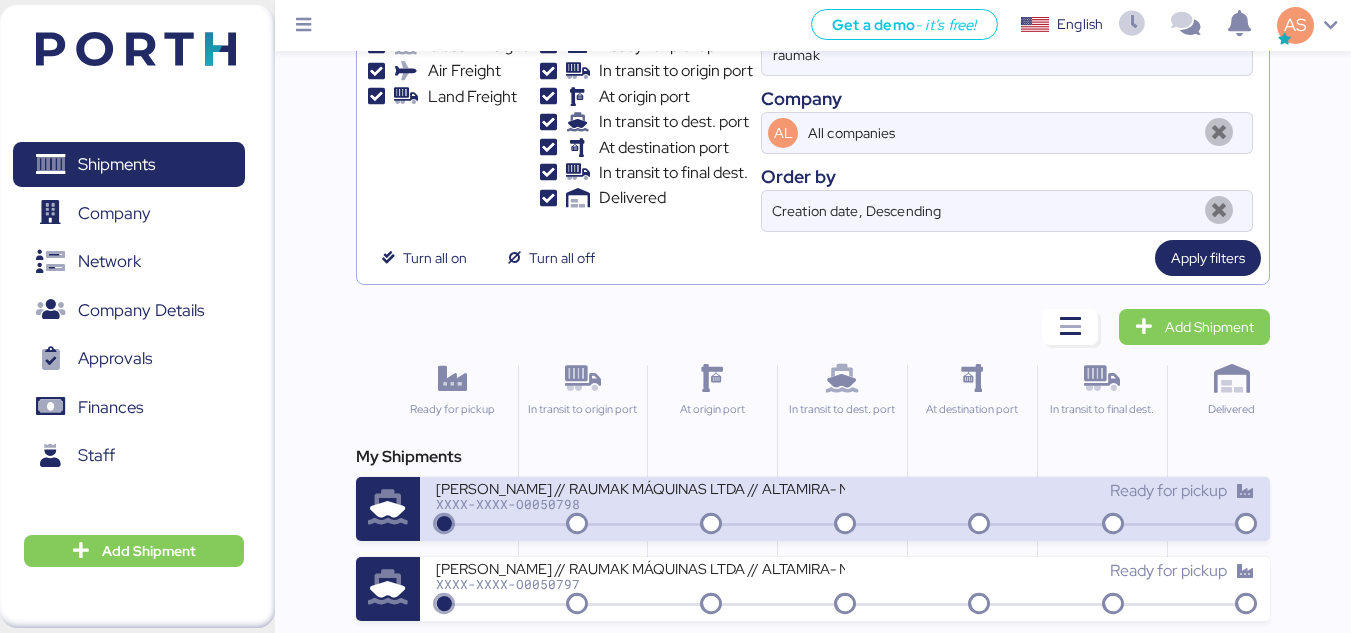 click on "XXXX-XXXX-O0050798" at bounding box center (640, 504) 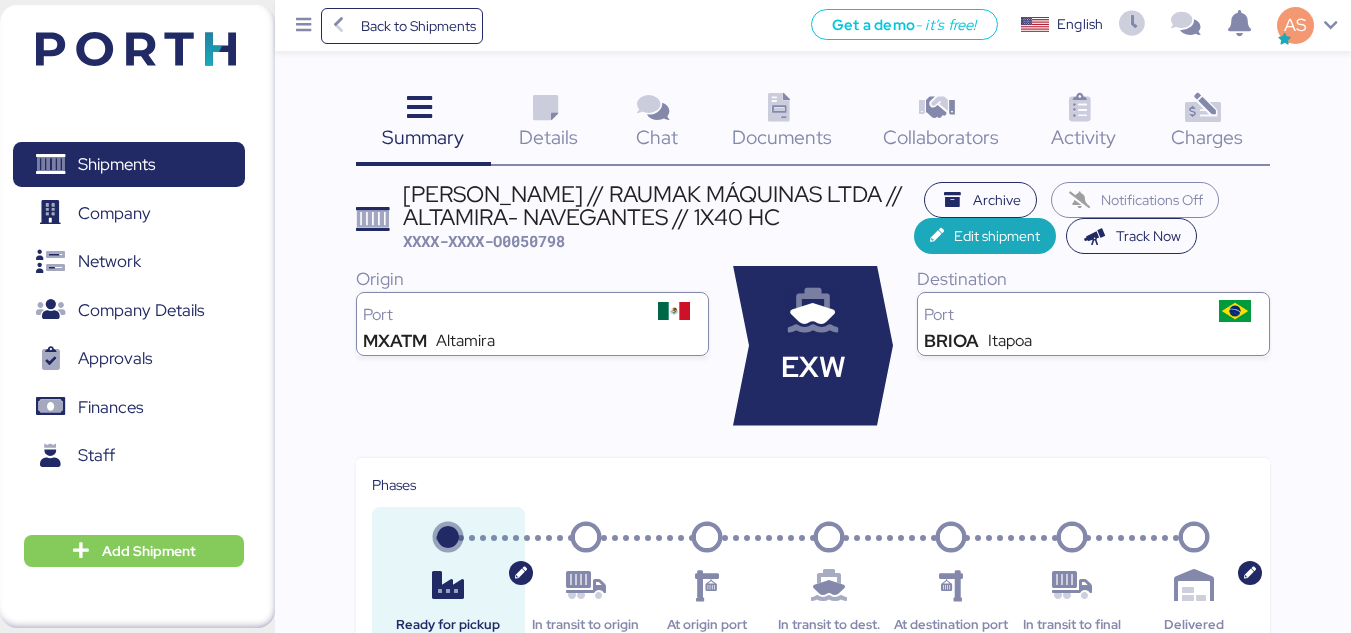 click on "Charges 0" at bounding box center [1207, 124] 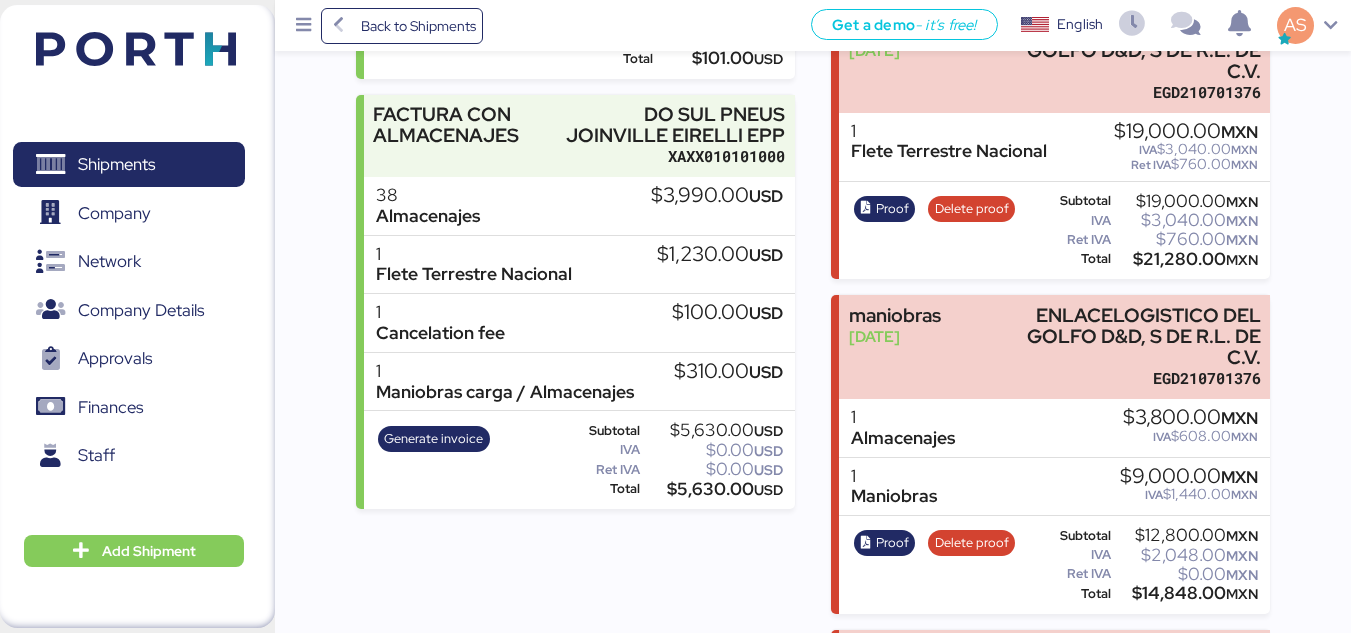 scroll, scrollTop: 657, scrollLeft: 0, axis: vertical 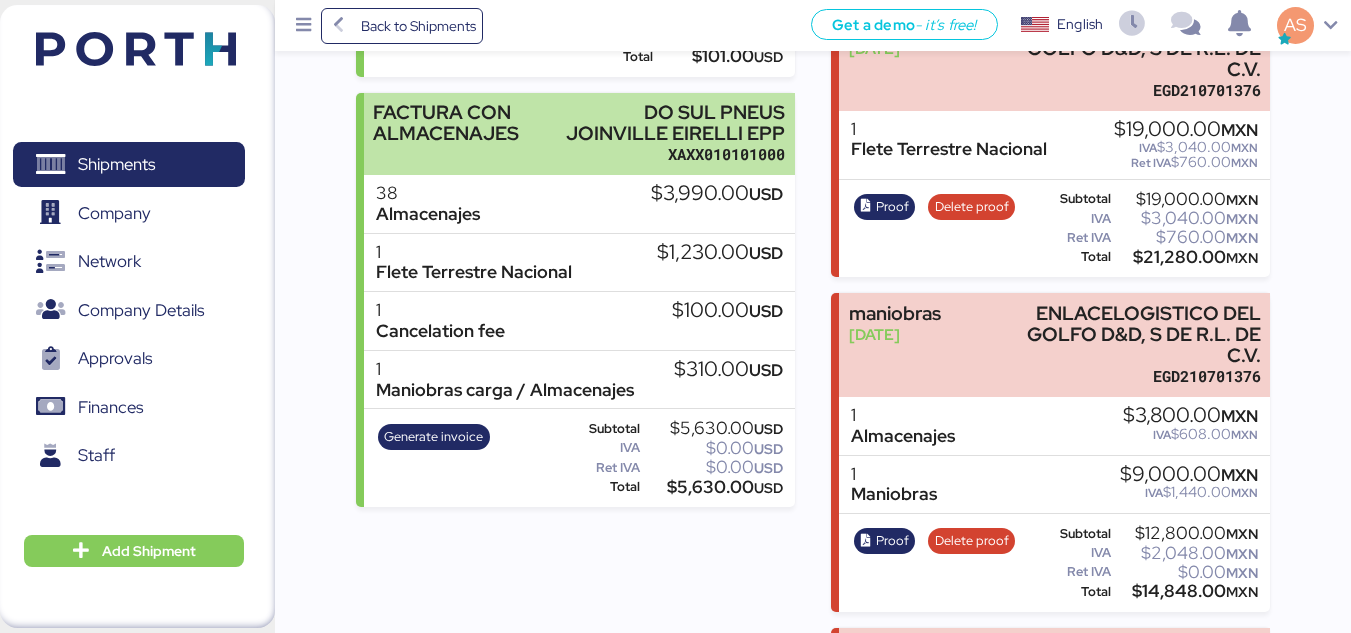 click on "DO SUL PNEUS JOINVILLE EIRELLI EPP" at bounding box center [673, 123] 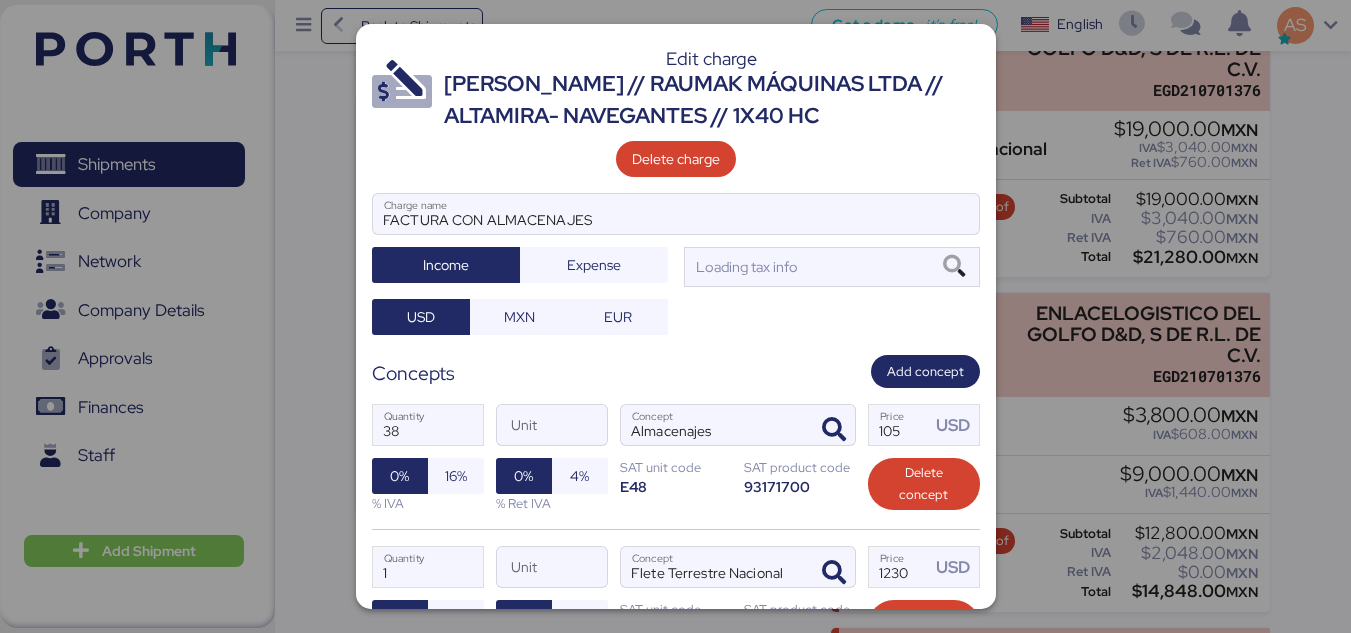 scroll, scrollTop: 0, scrollLeft: 0, axis: both 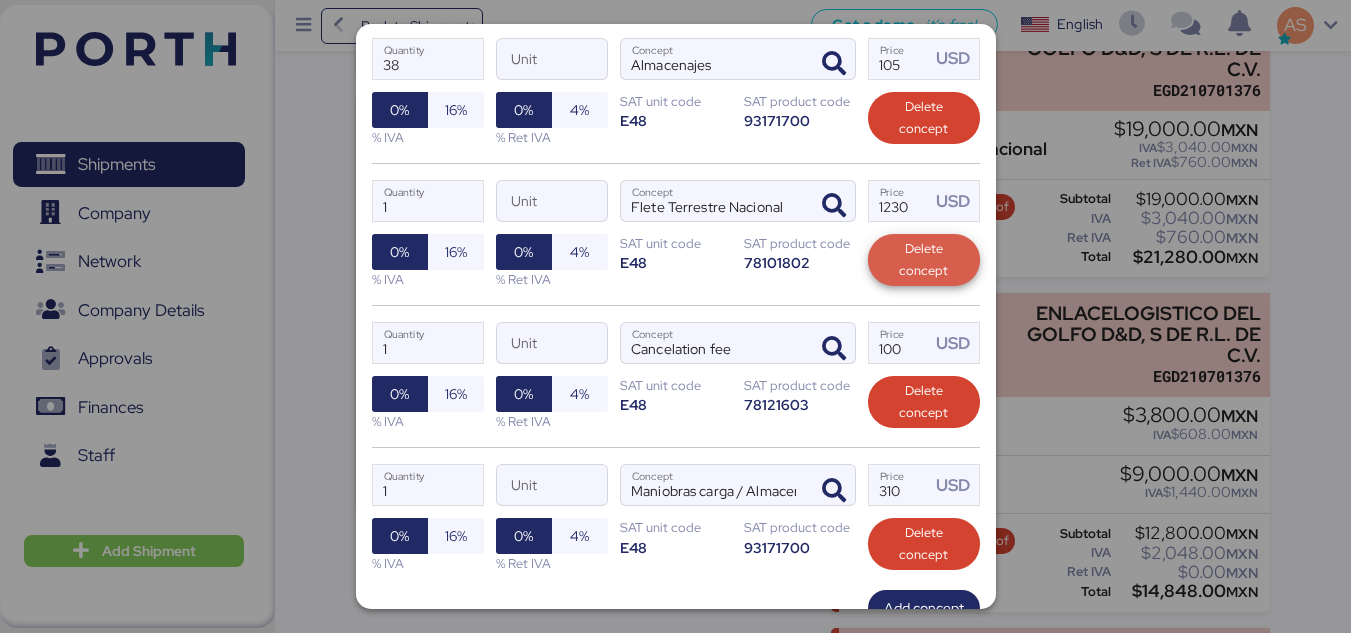 click on "Delete concept" at bounding box center (924, 260) 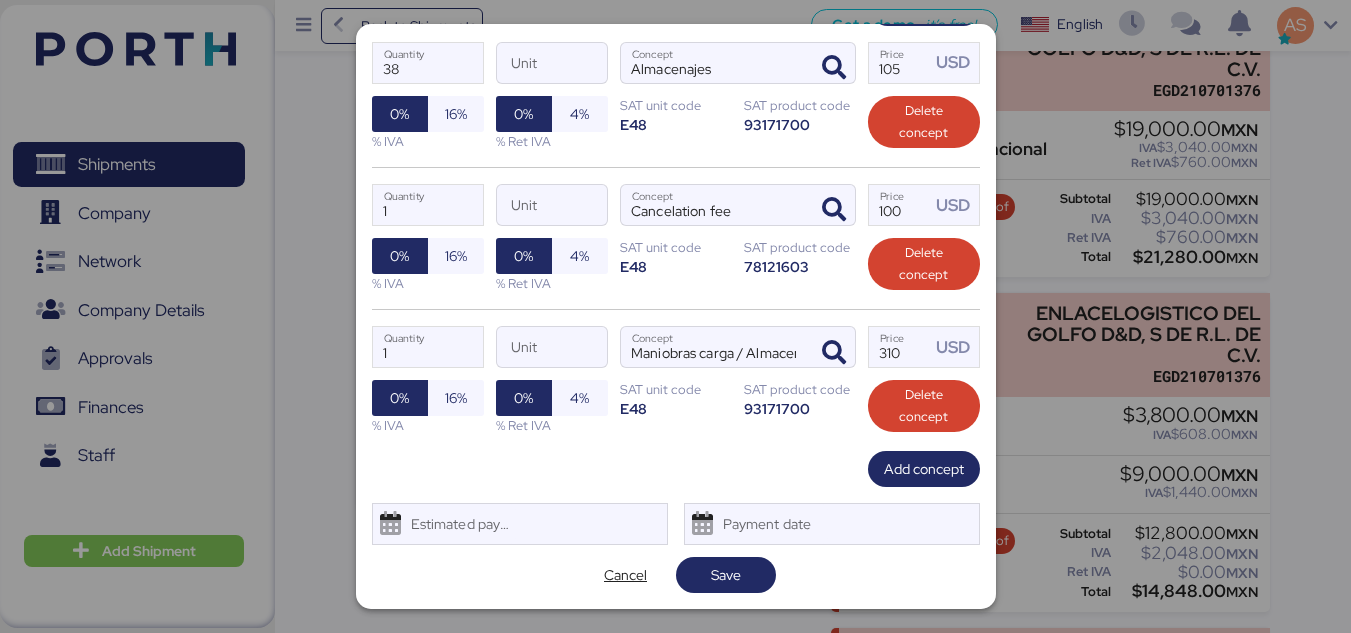 scroll, scrollTop: 382, scrollLeft: 0, axis: vertical 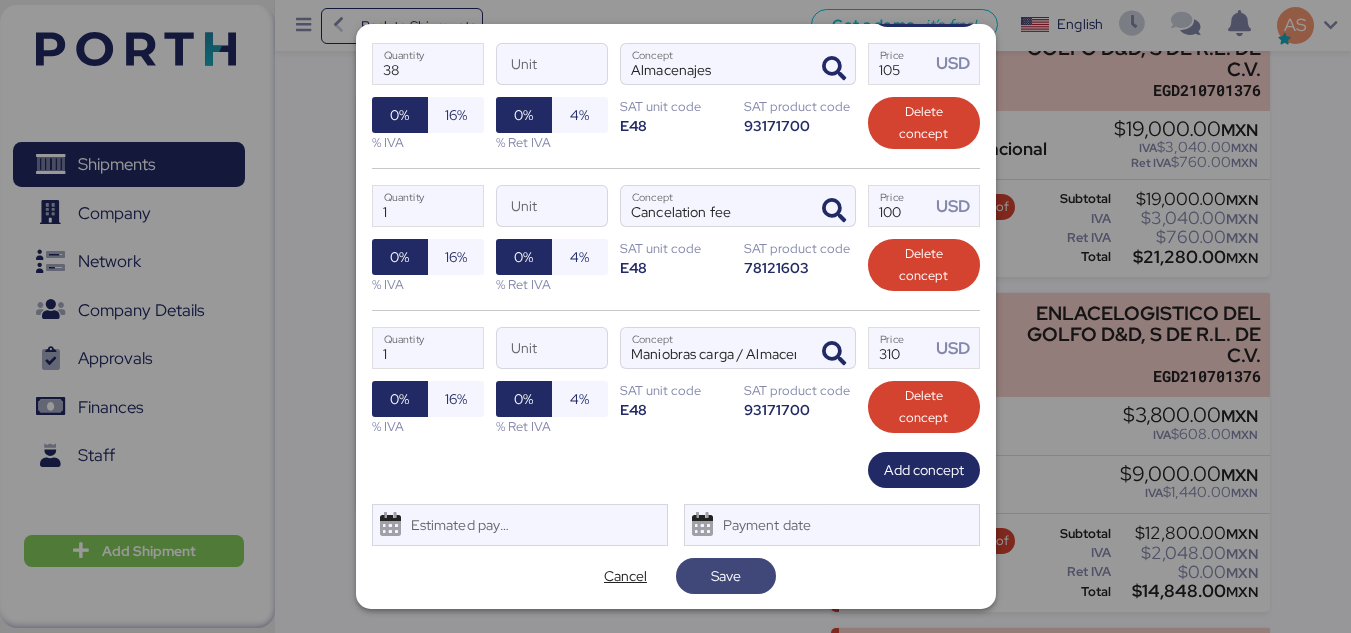 click on "Save" at bounding box center (726, 576) 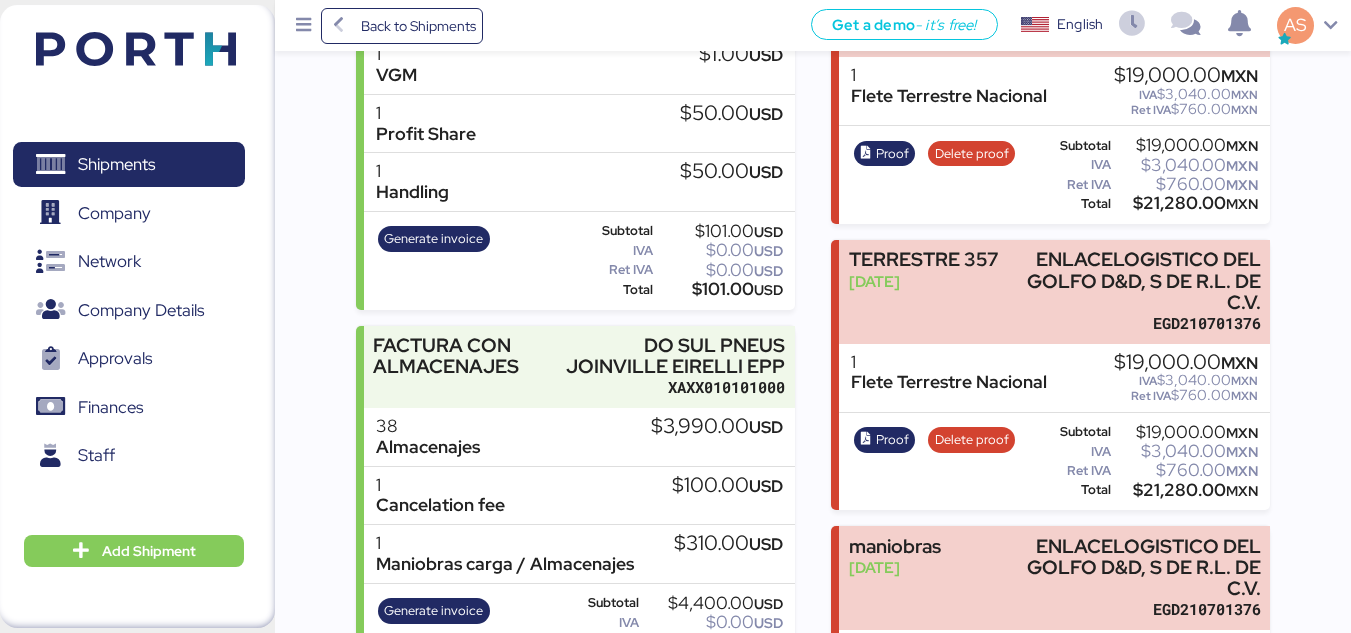 scroll, scrollTop: 429, scrollLeft: 0, axis: vertical 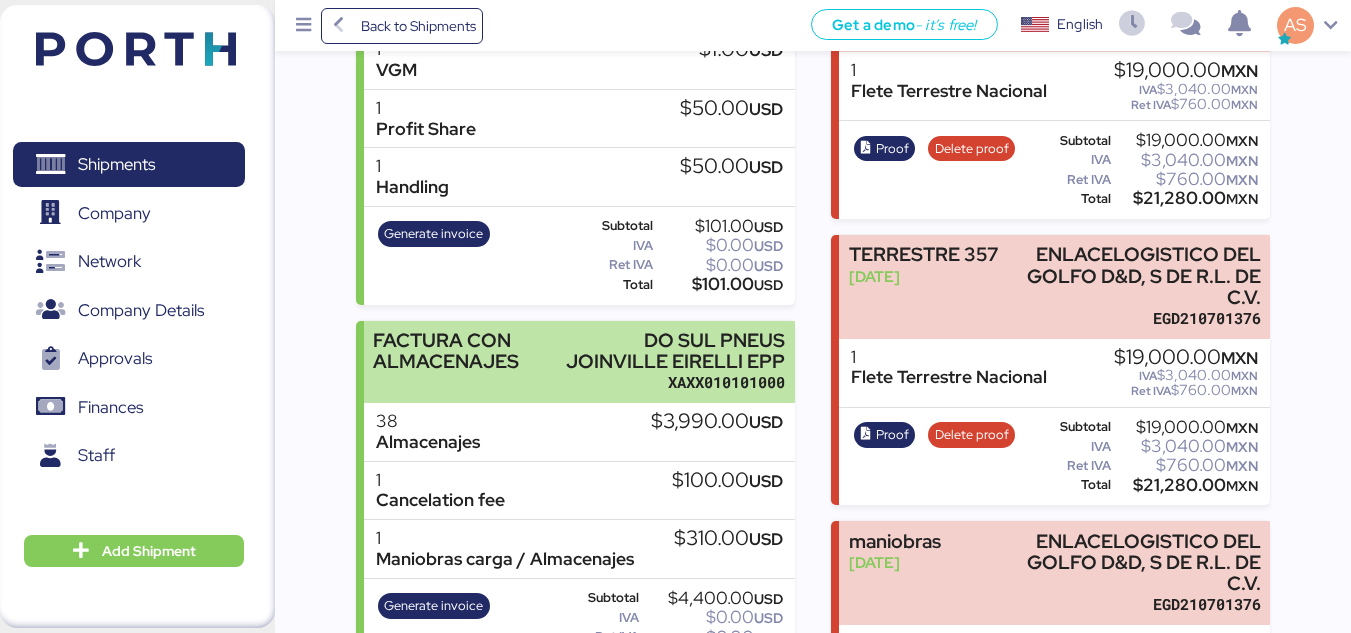 click on "DO SUL PNEUS JOINVILLE EIRELLI EPP" at bounding box center (673, 351) 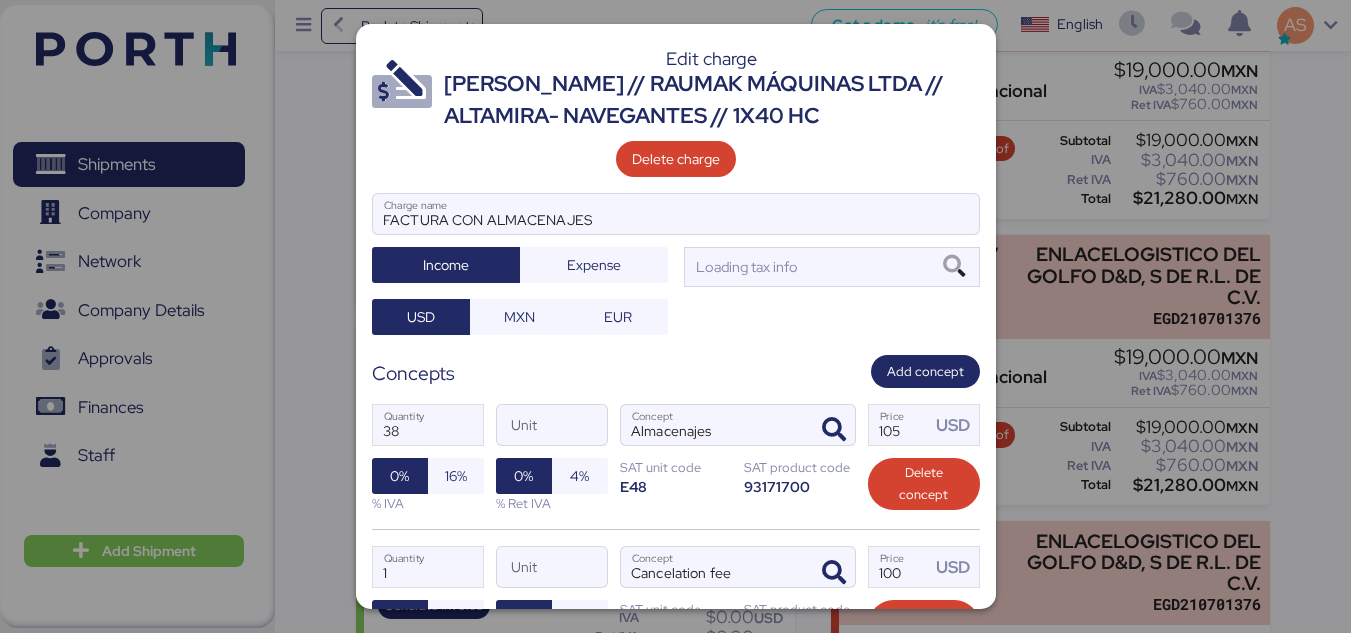 scroll, scrollTop: 0, scrollLeft: 0, axis: both 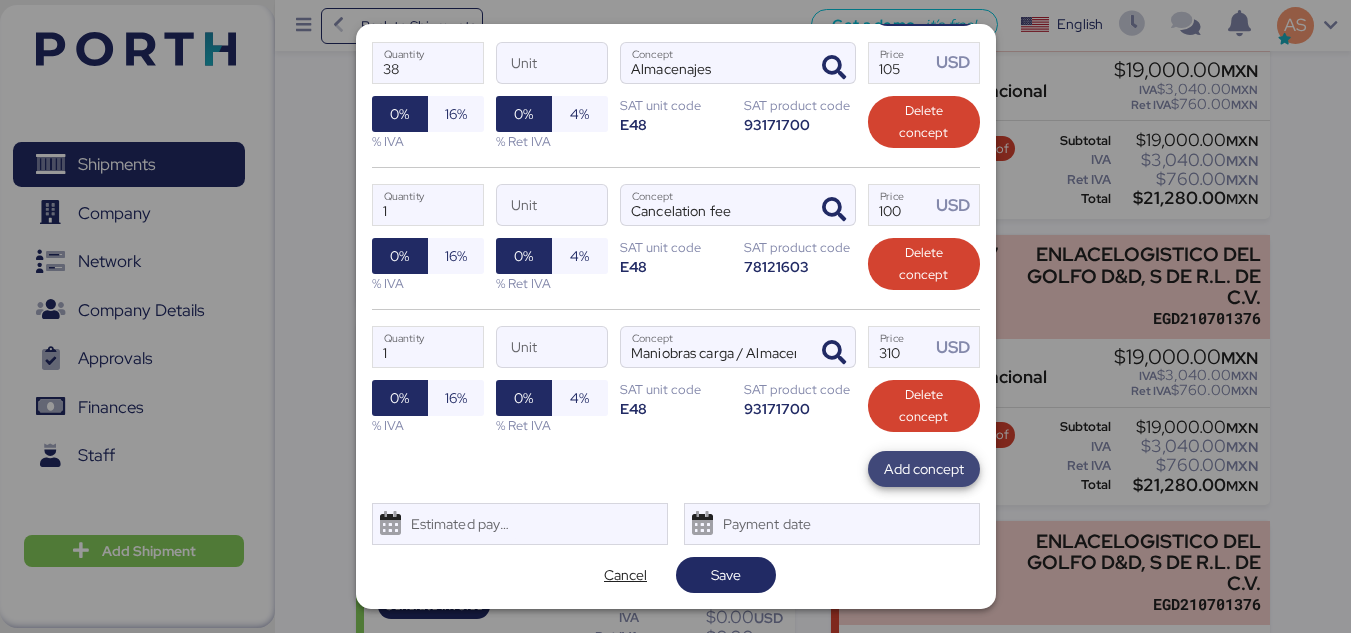 click on "Add concept" at bounding box center (924, 469) 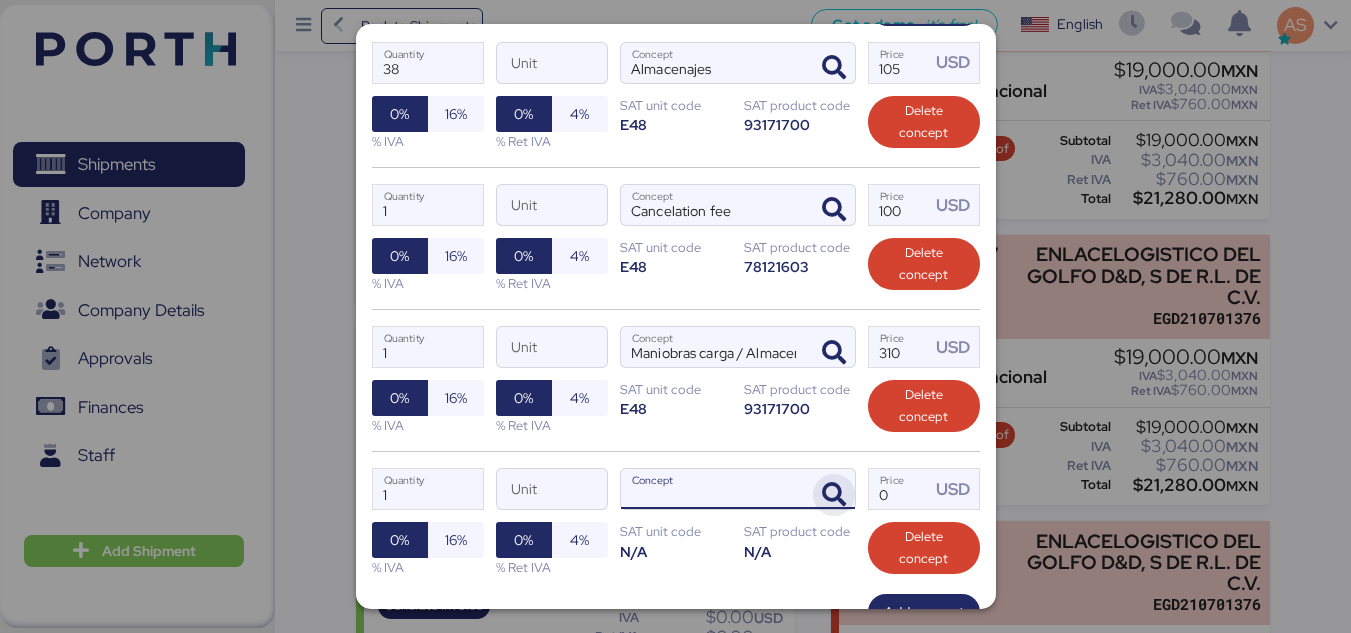 click at bounding box center (834, 495) 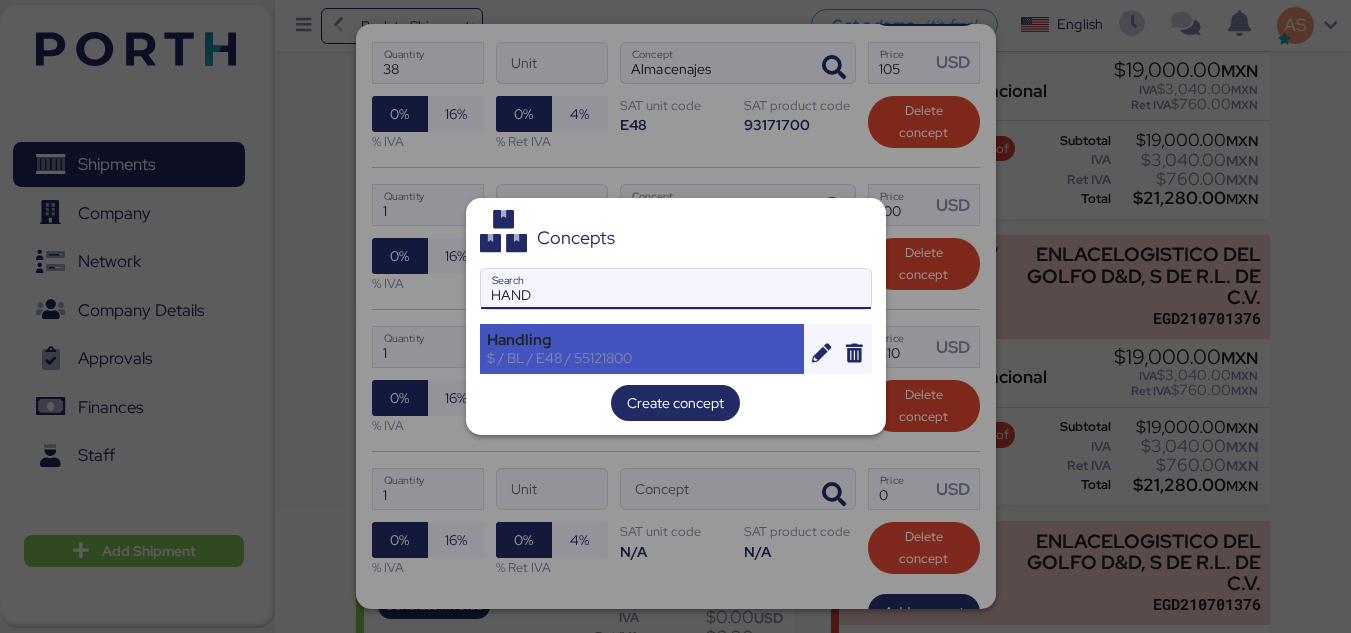 type on "HAND" 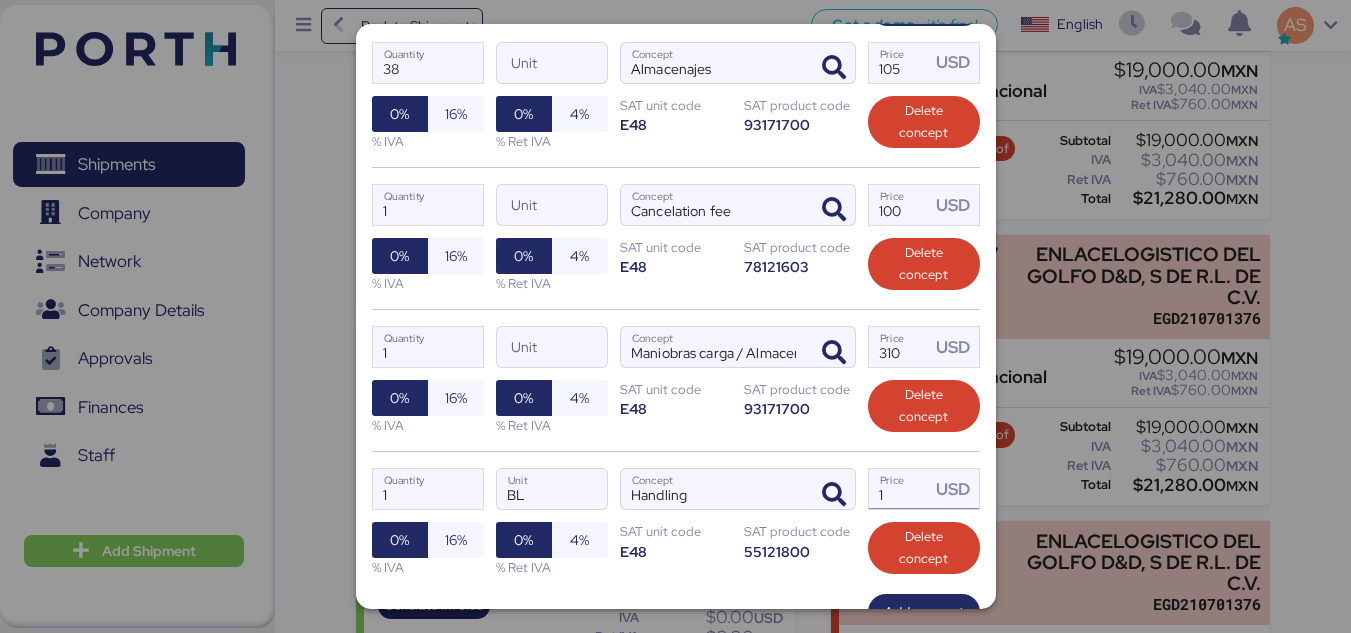 click on "1" at bounding box center (900, 489) 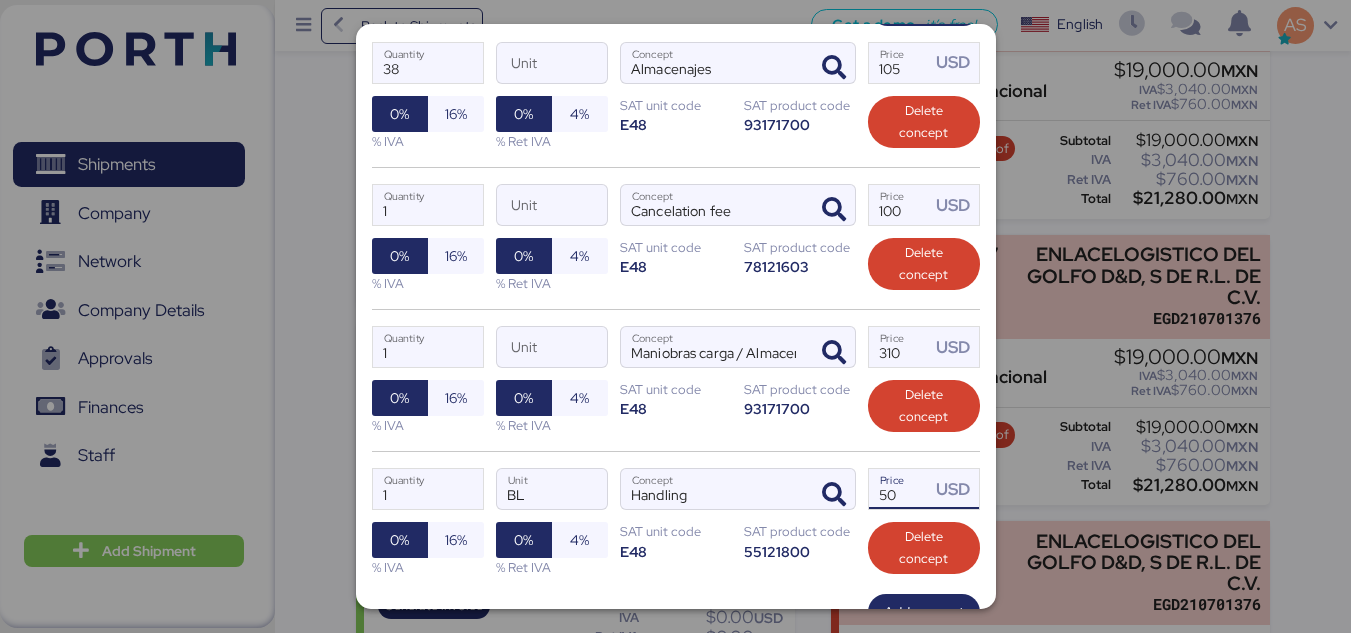scroll, scrollTop: 526, scrollLeft: 0, axis: vertical 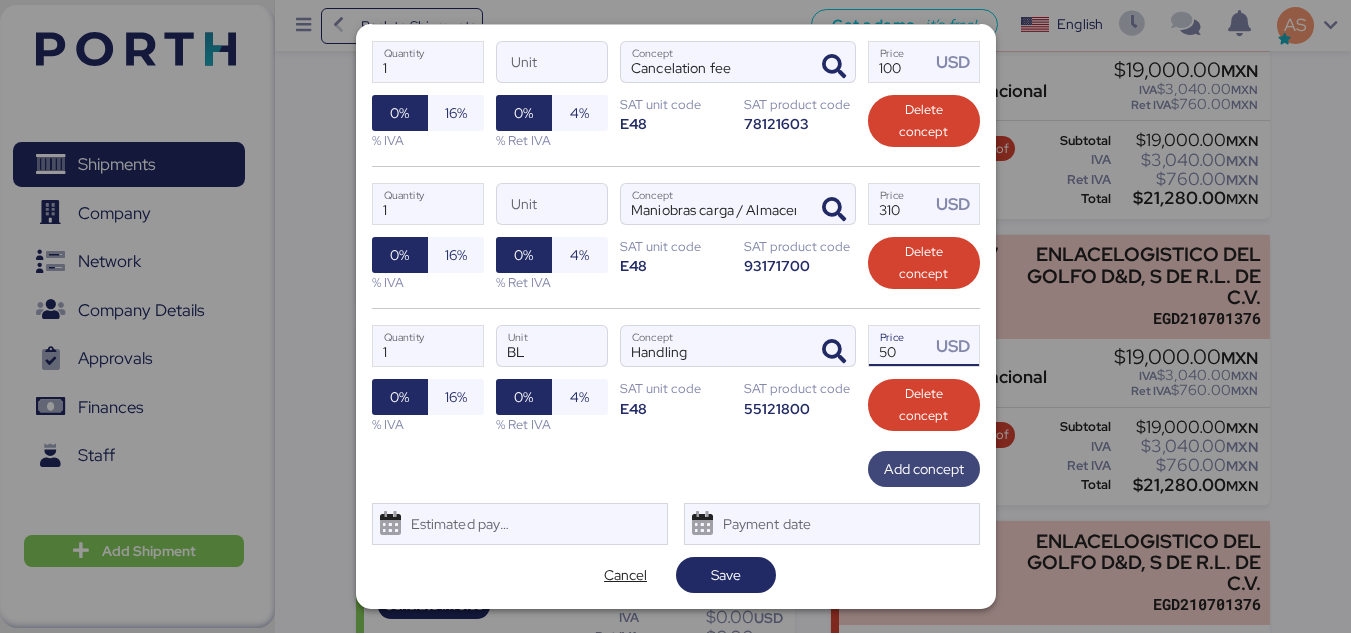 type on "50" 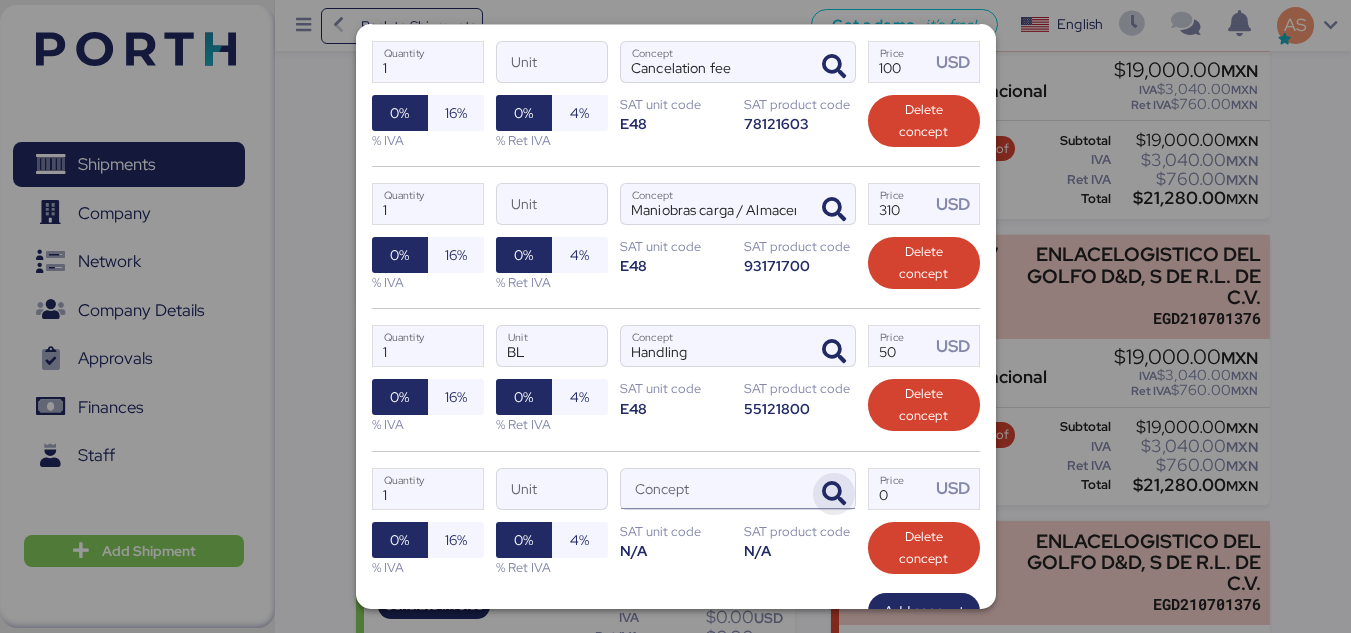 click at bounding box center (834, 494) 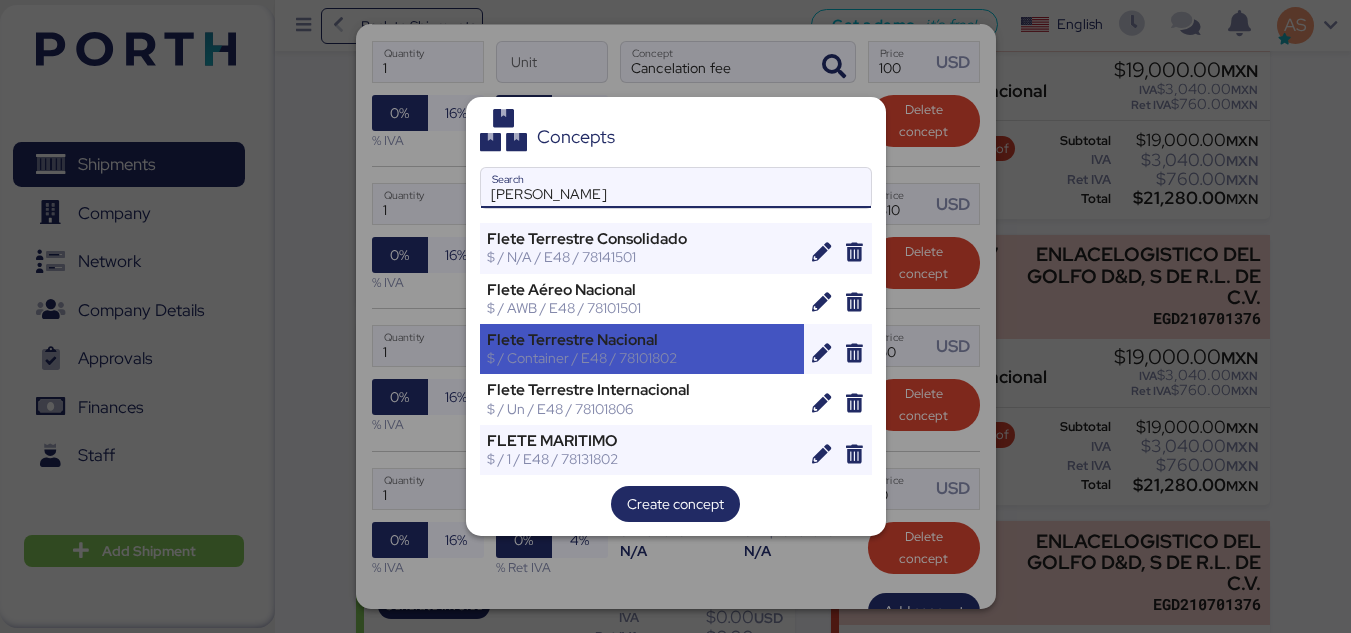 type on "[PERSON_NAME]" 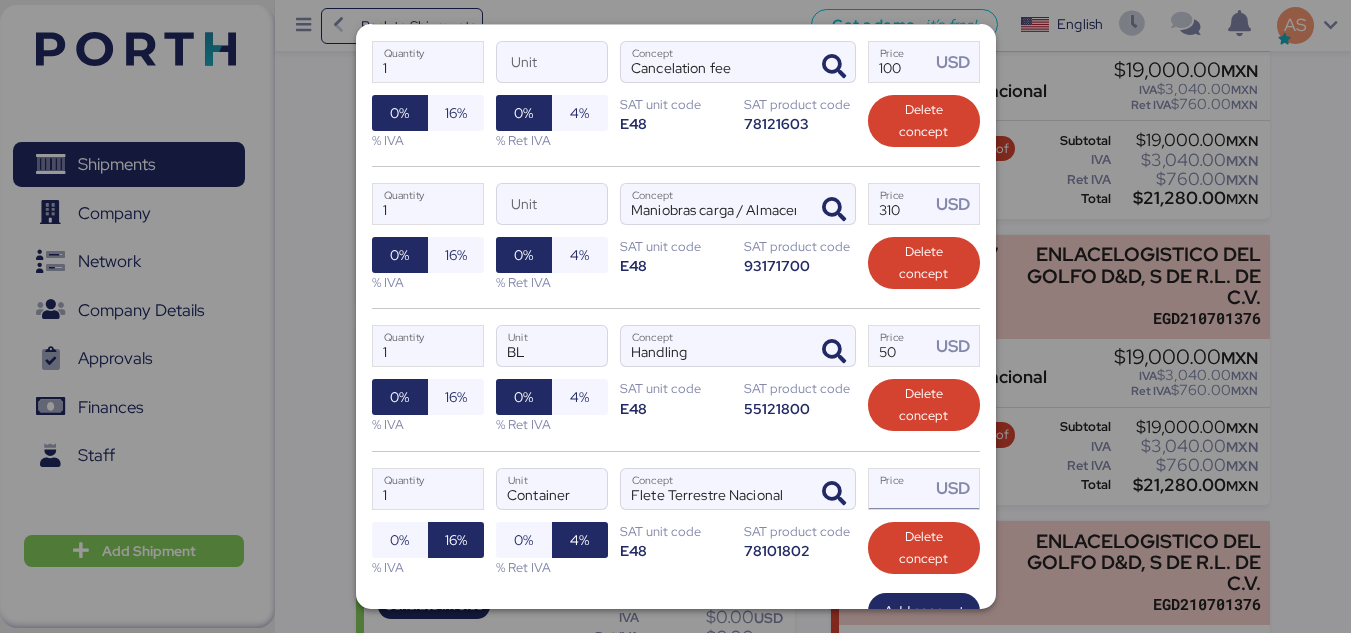 click on "Price USD" at bounding box center [900, 489] 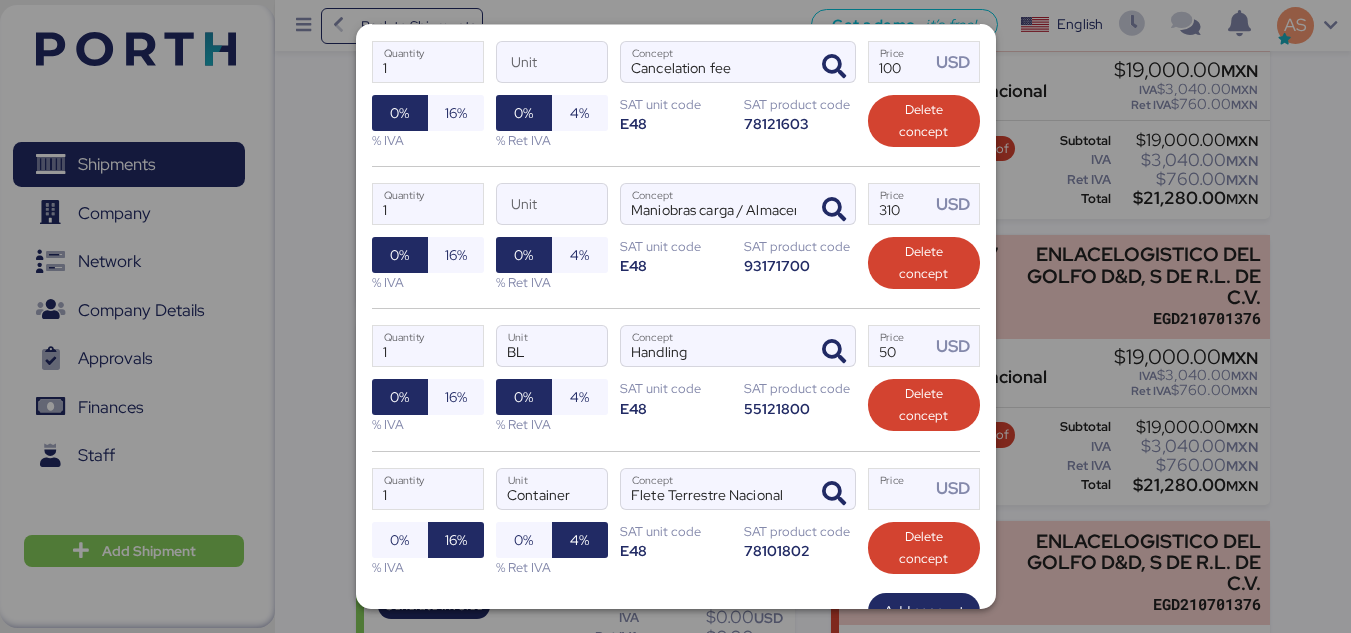 type on "0" 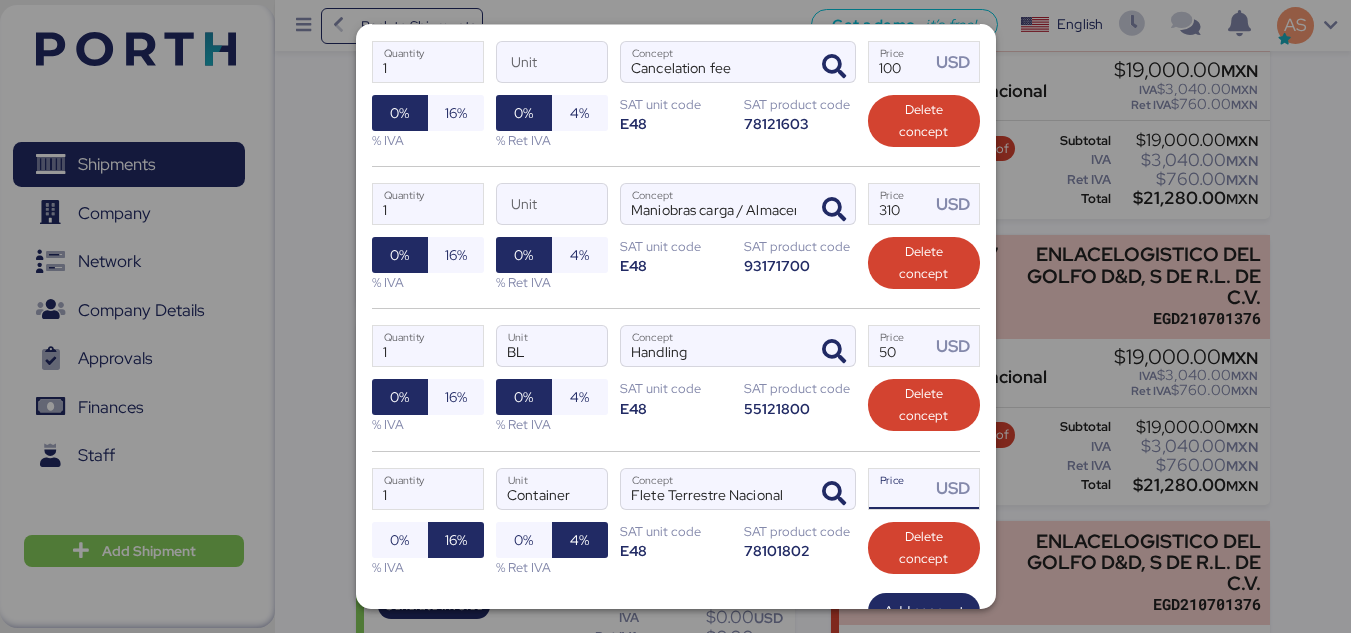 scroll, scrollTop: 668, scrollLeft: 0, axis: vertical 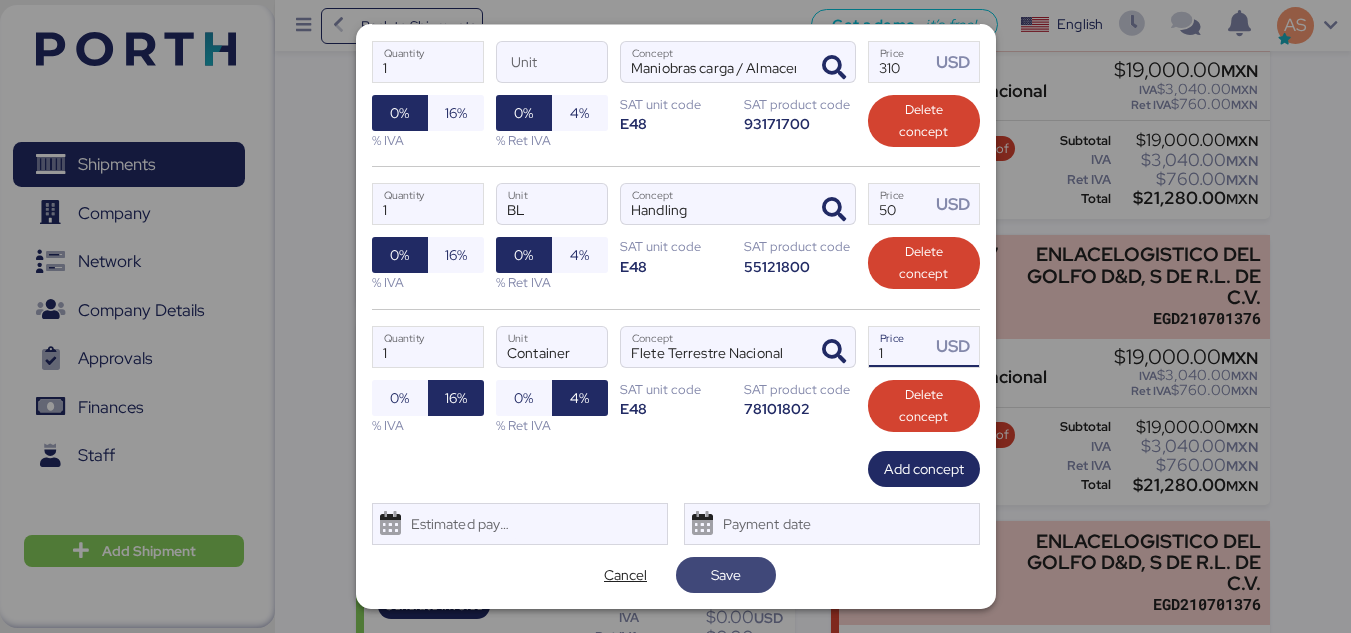 type on "1" 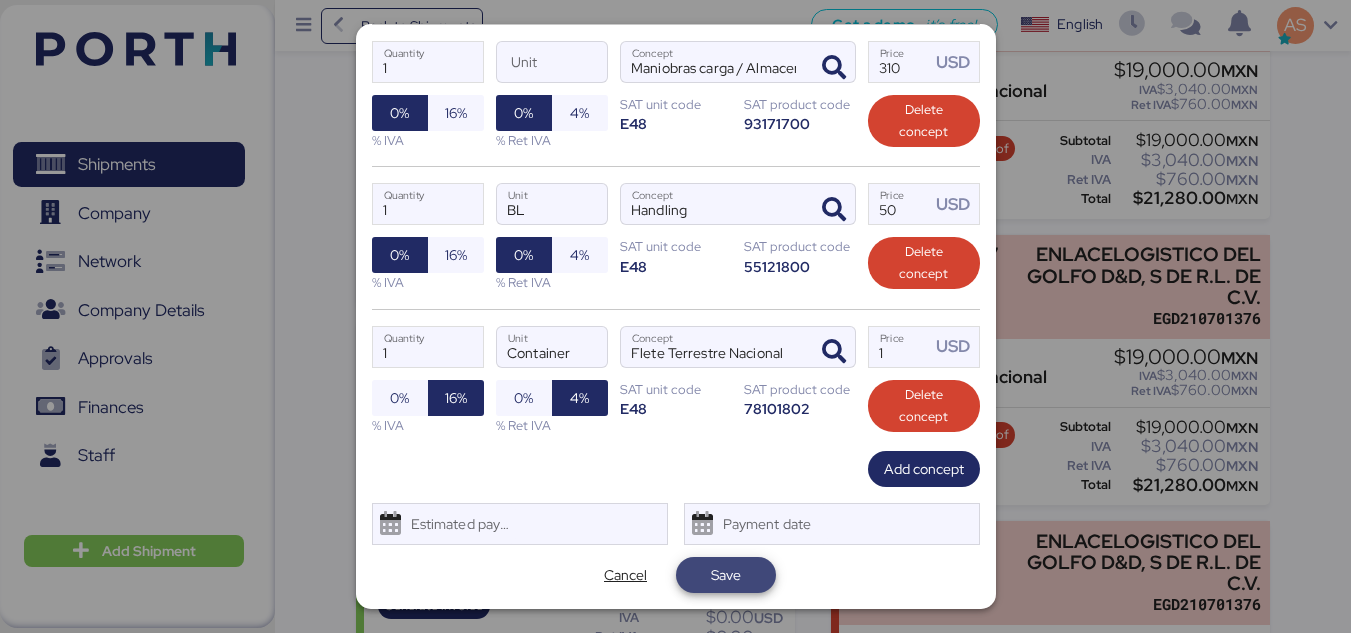 click on "Save" at bounding box center (726, 575) 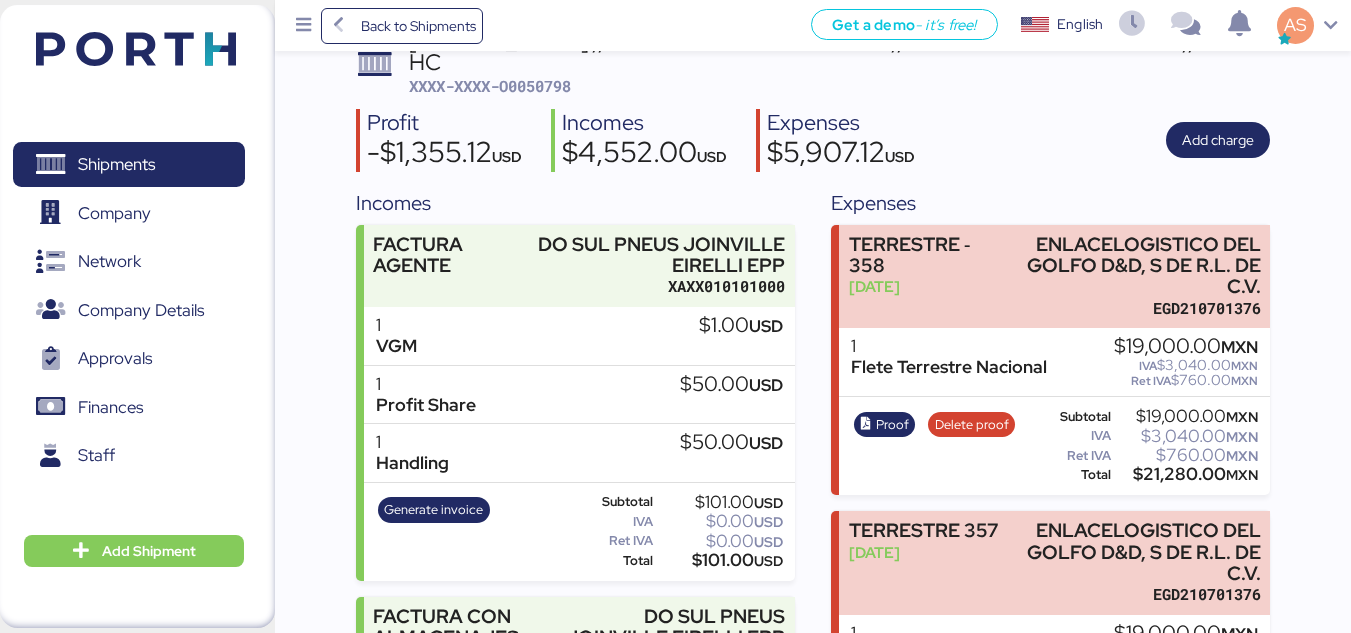 scroll, scrollTop: 142, scrollLeft: 0, axis: vertical 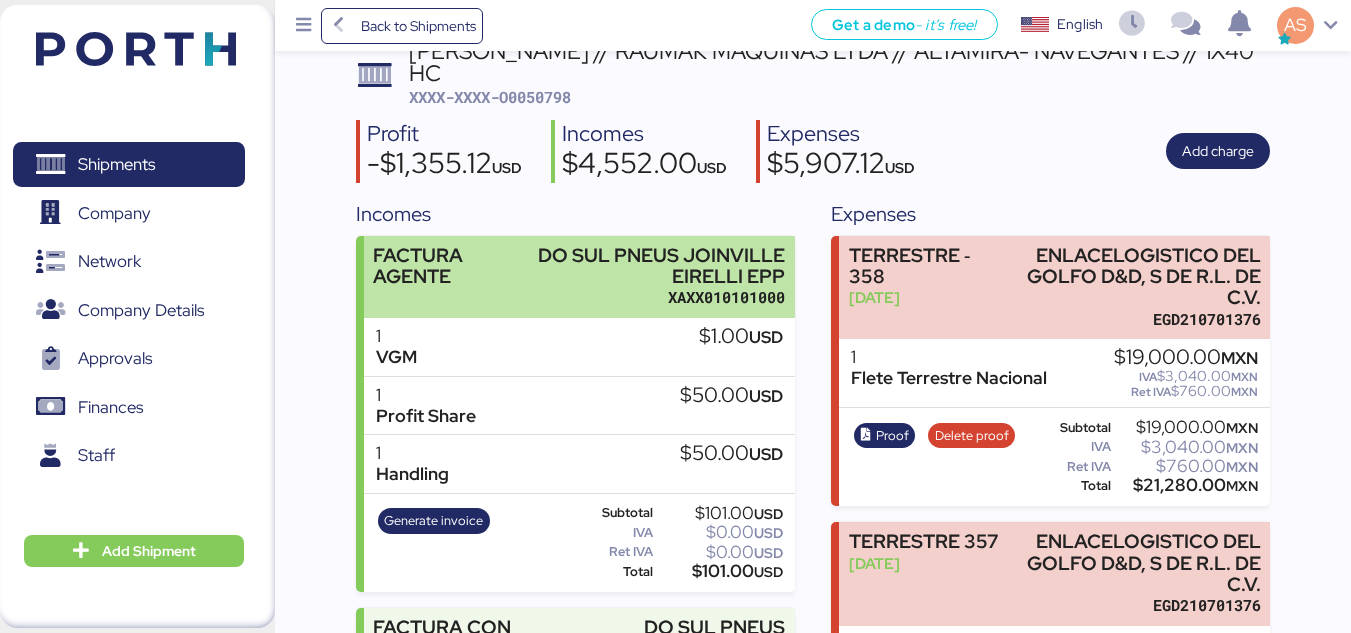 click on "DO SUL PNEUS JOINVILLE EIRELLI EPP" at bounding box center [661, 266] 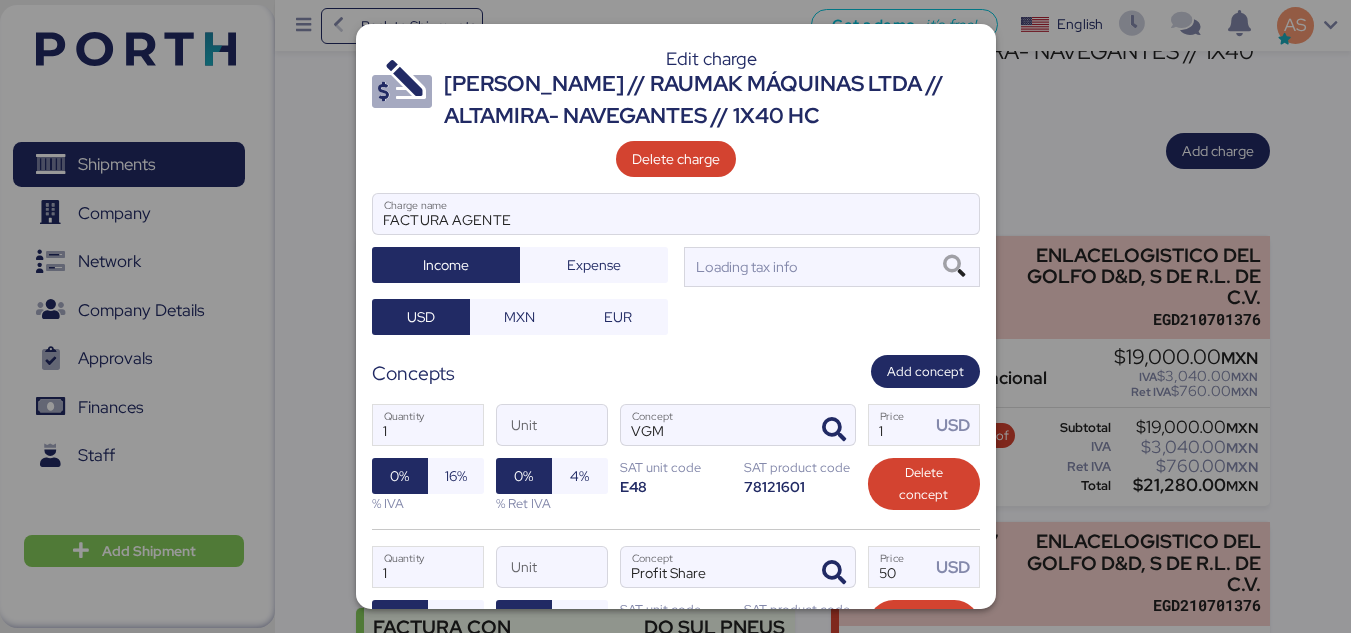scroll, scrollTop: 0, scrollLeft: 0, axis: both 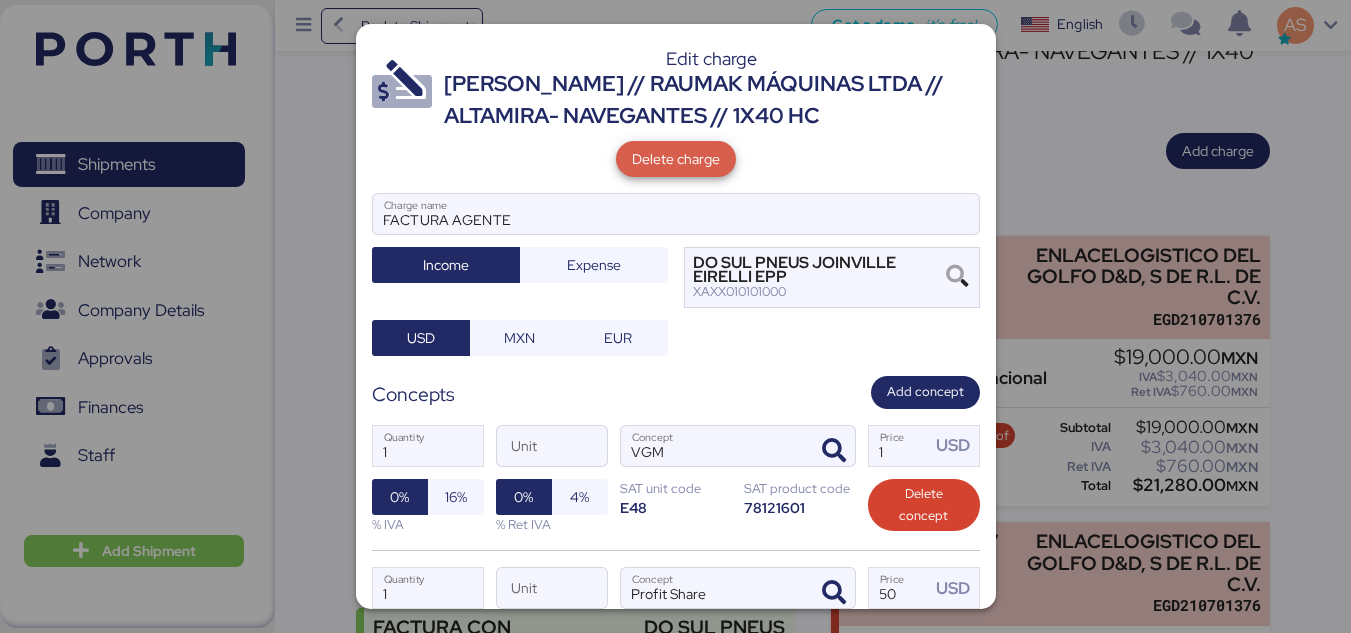 click on "Delete charge" at bounding box center (676, 159) 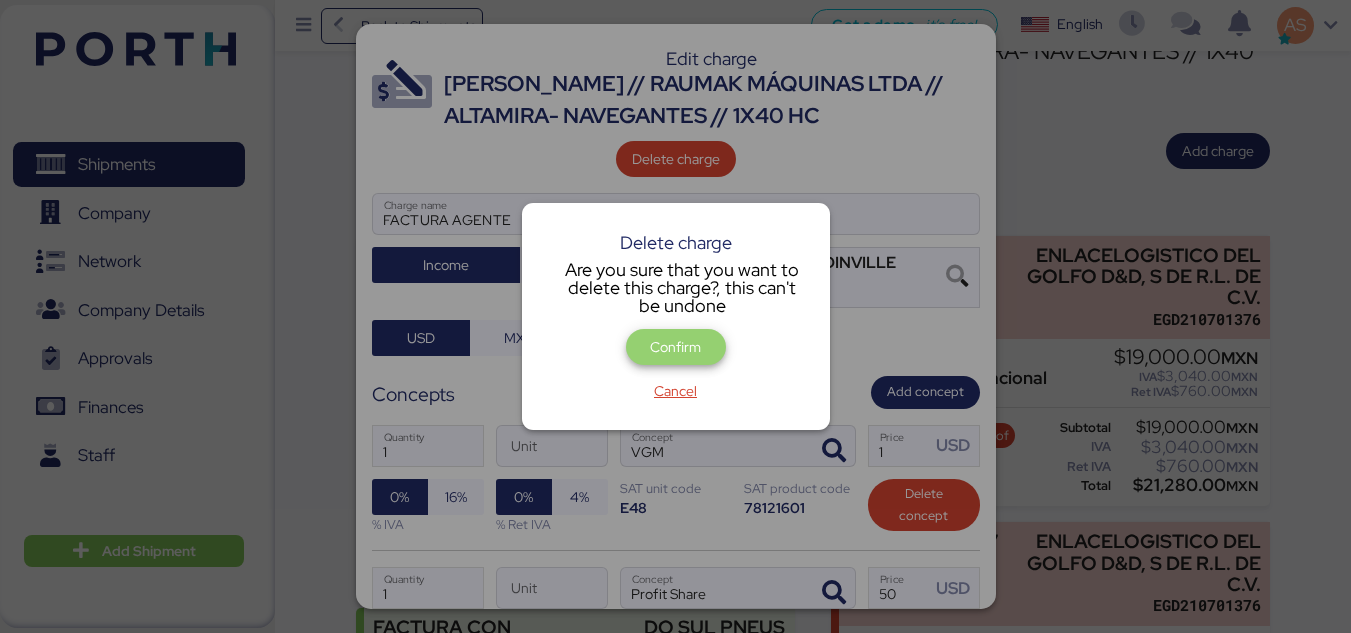click on "Confirm" at bounding box center (675, 347) 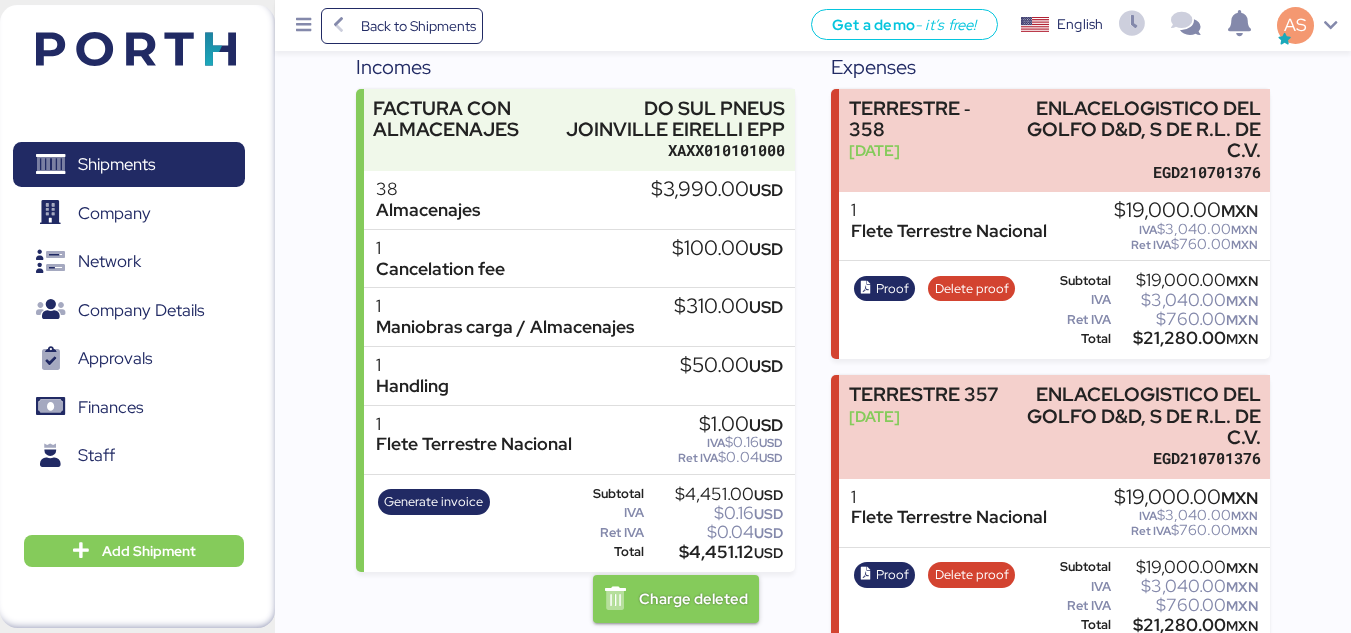 scroll, scrollTop: 295, scrollLeft: 0, axis: vertical 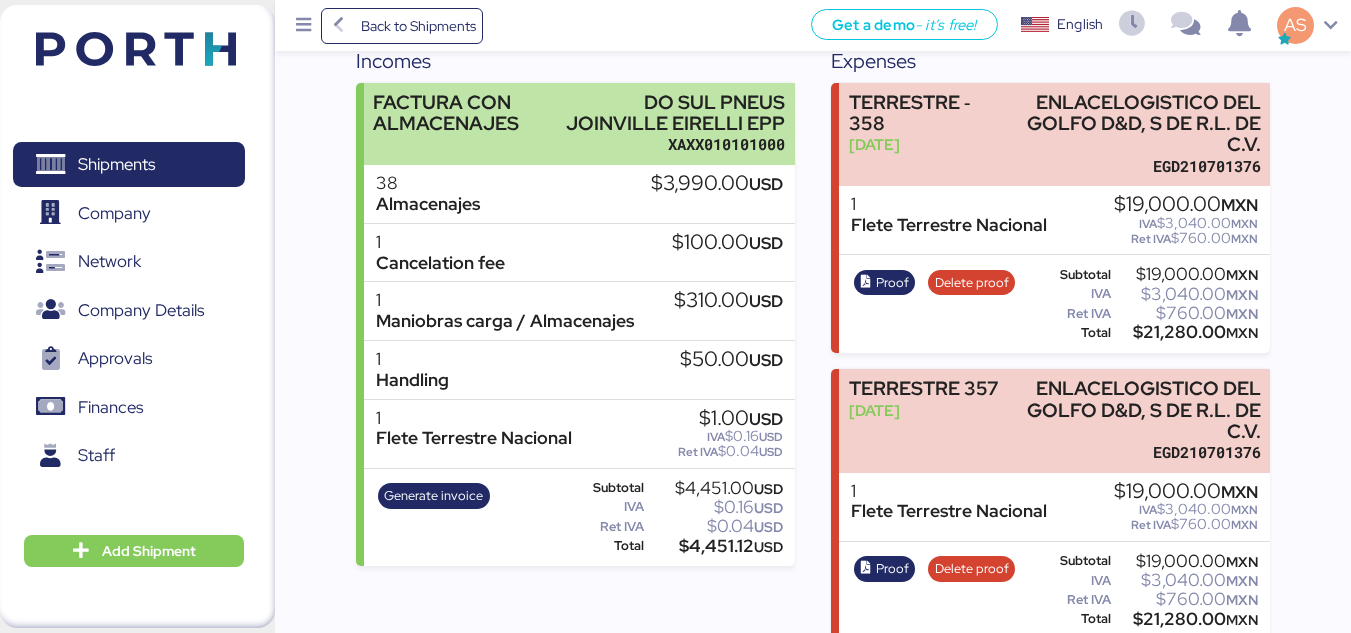 click on "DO SUL PNEUS JOINVILLE EIRELLI EPP" at bounding box center [673, 113] 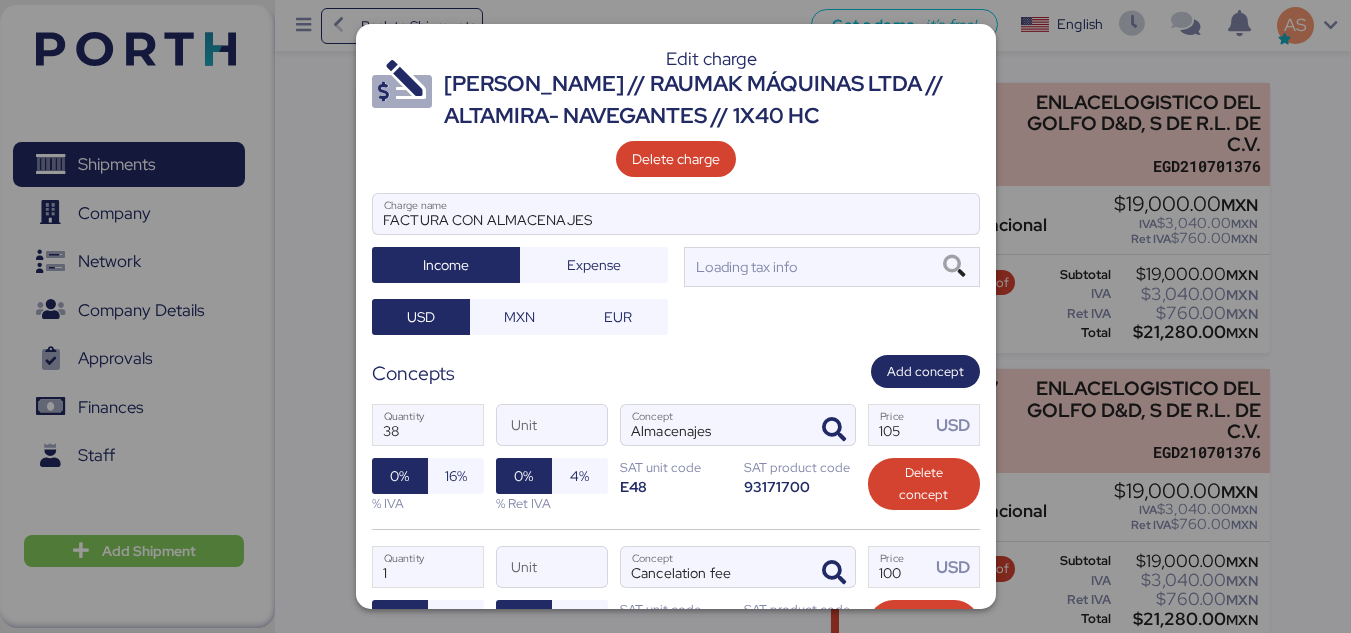 scroll, scrollTop: 0, scrollLeft: 0, axis: both 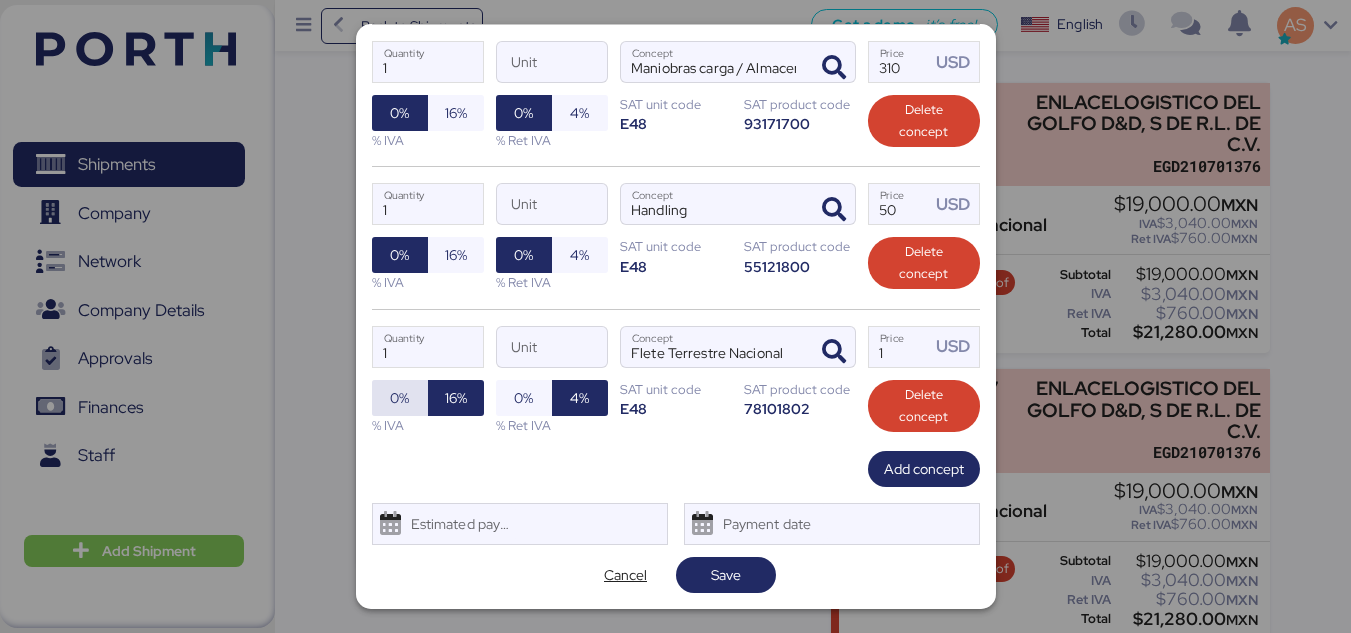 click on "0%" at bounding box center [400, 398] 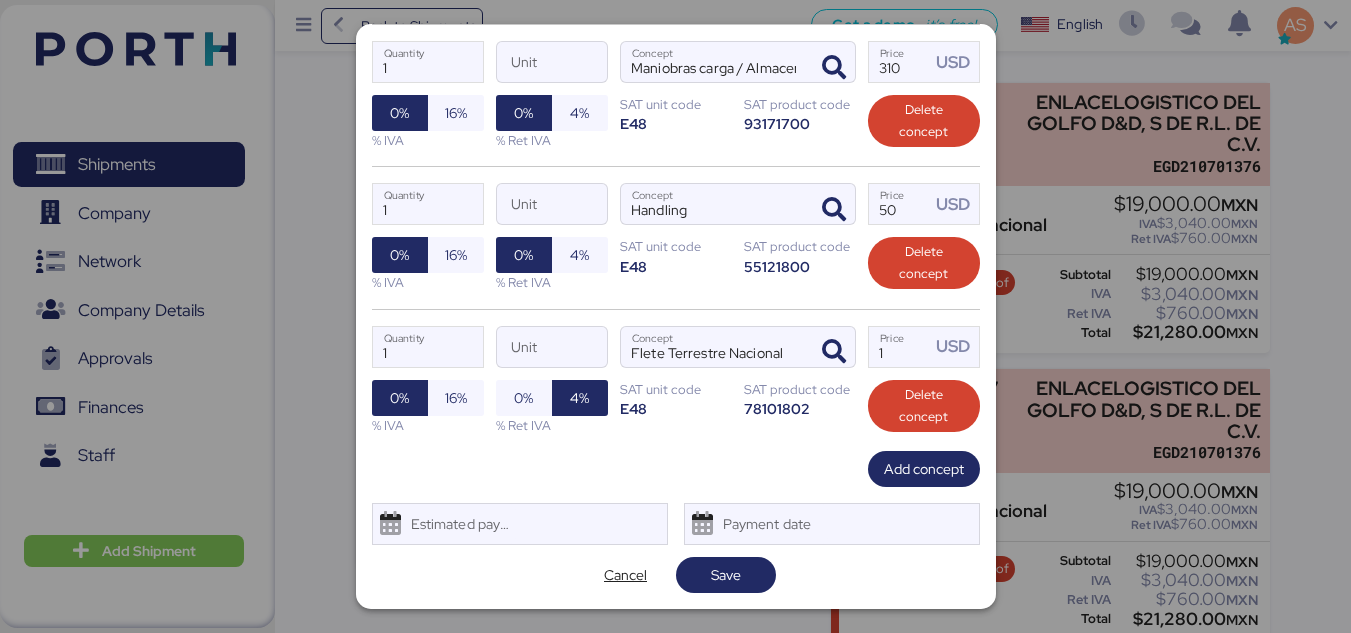 click on "1 Quantity Unit [PERSON_NAME] Terrestre Nacional Concept   1 Price USD 0% 16% % IVA 0% 4% % Ret IVA SAT unit code E48 SAT product code 78101802 Delete concept" at bounding box center [676, 380] 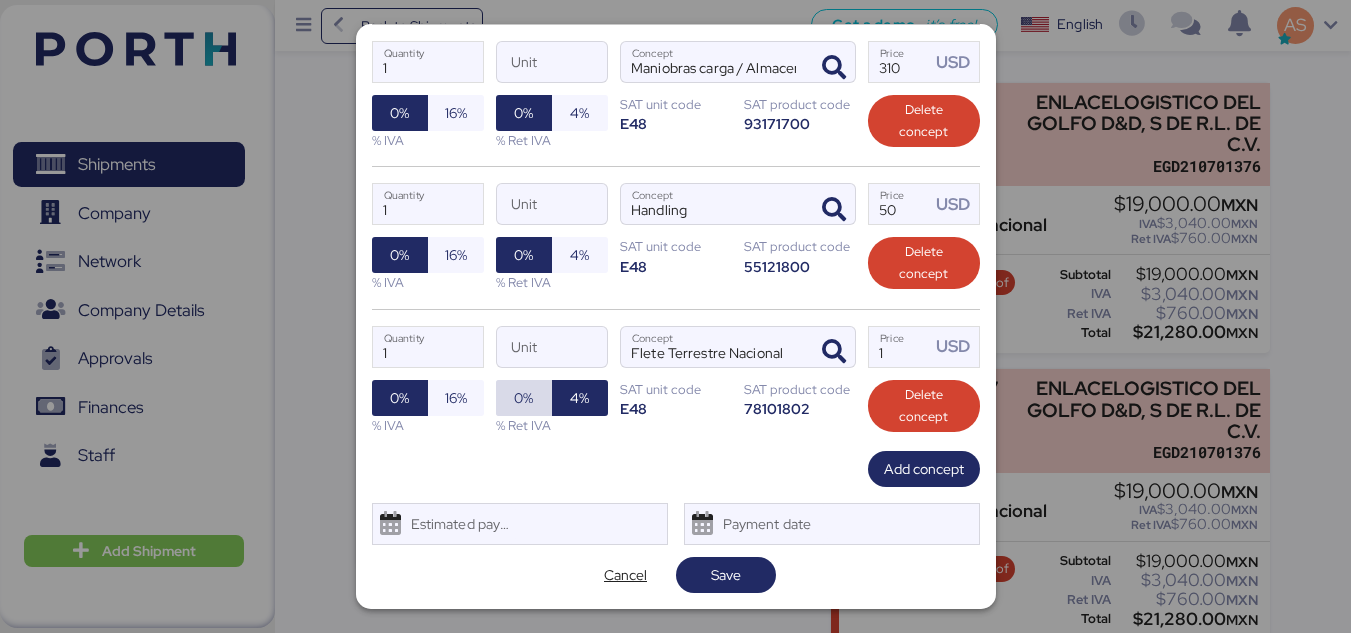 drag, startPoint x: 508, startPoint y: 384, endPoint x: 526, endPoint y: 382, distance: 18.110771 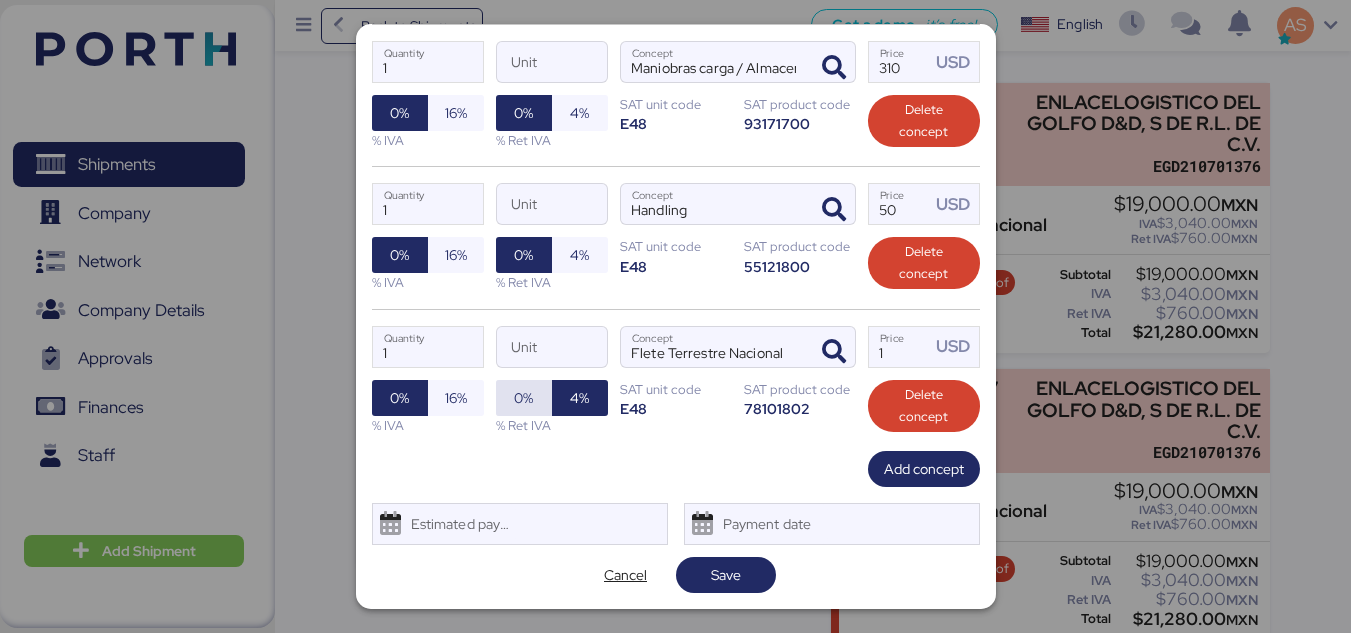 click on "0%" at bounding box center (524, 398) 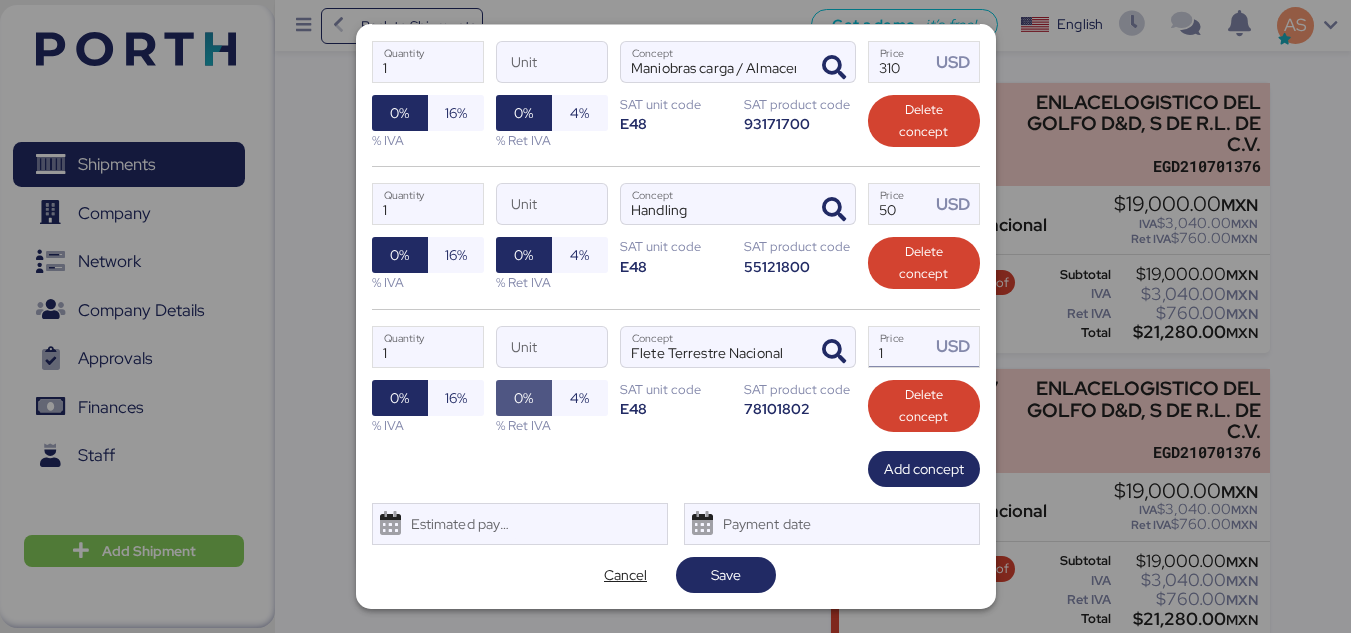 drag, startPoint x: 526, startPoint y: 382, endPoint x: 913, endPoint y: 327, distance: 390.88873 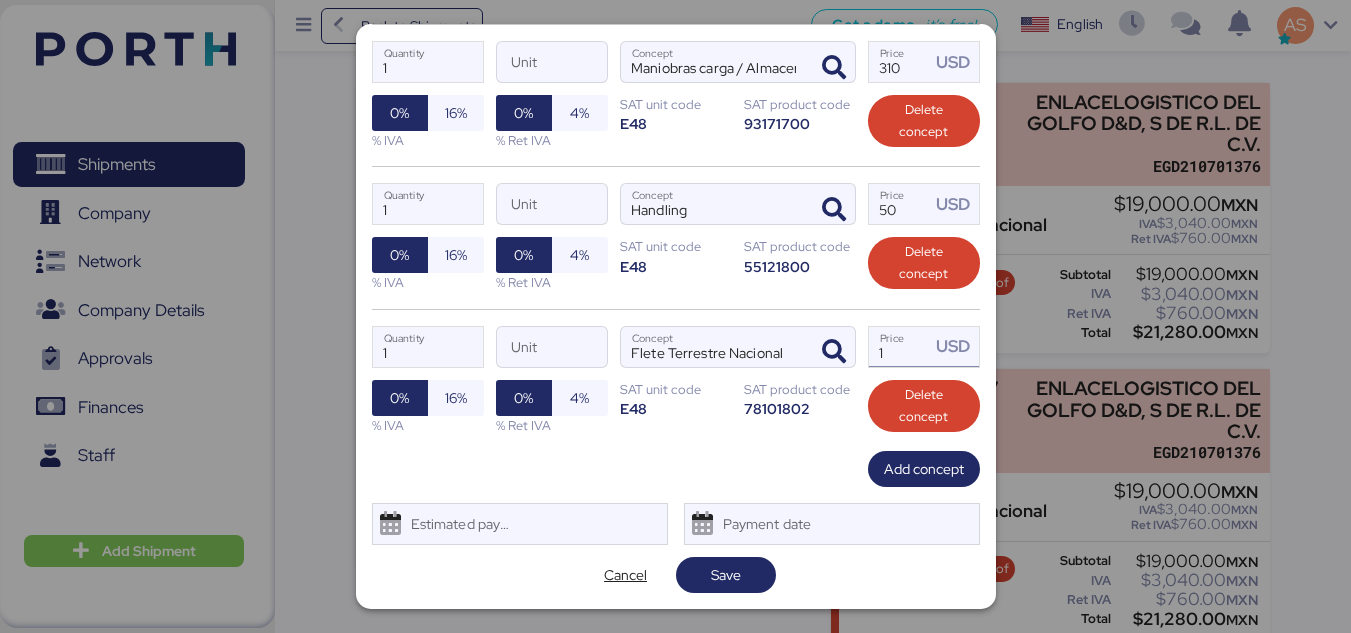 click on "1 Quantity Unit [PERSON_NAME] Terrestre Nacional Concept   1 Price USD 0% 16% % IVA 0% 4% % Ret IVA SAT unit code E48 SAT product code 78101802 Delete concept" at bounding box center (676, 380) 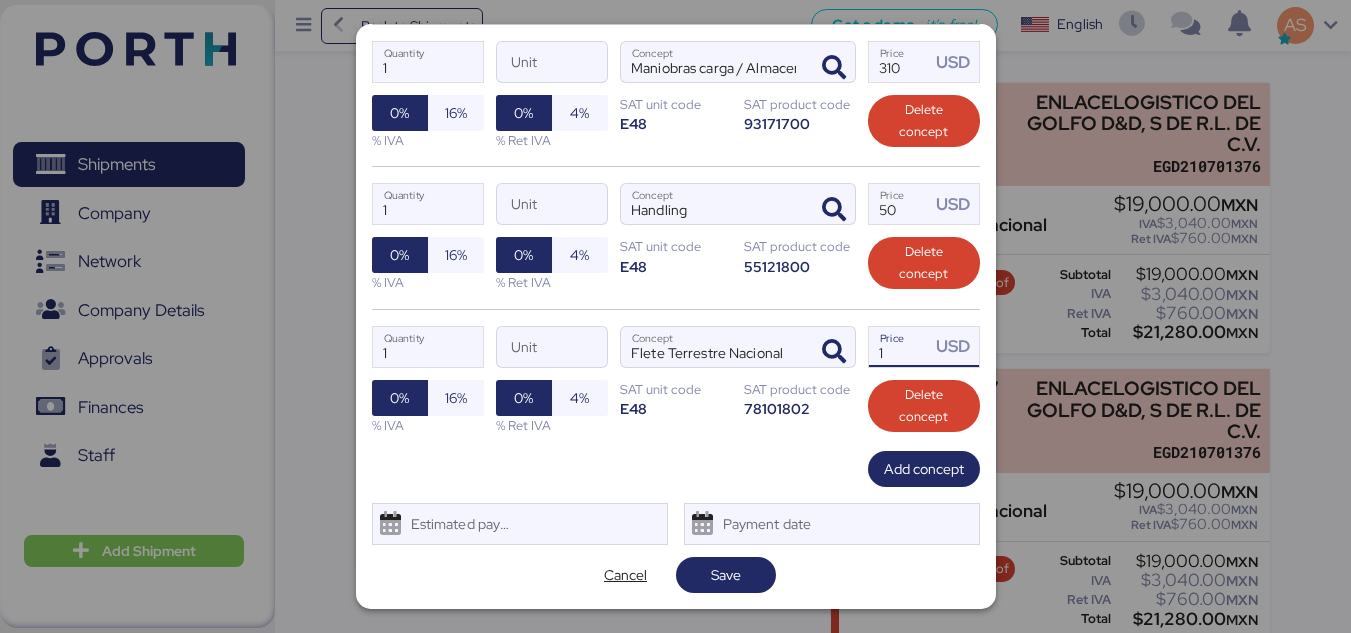 click on "1" at bounding box center [900, 347] 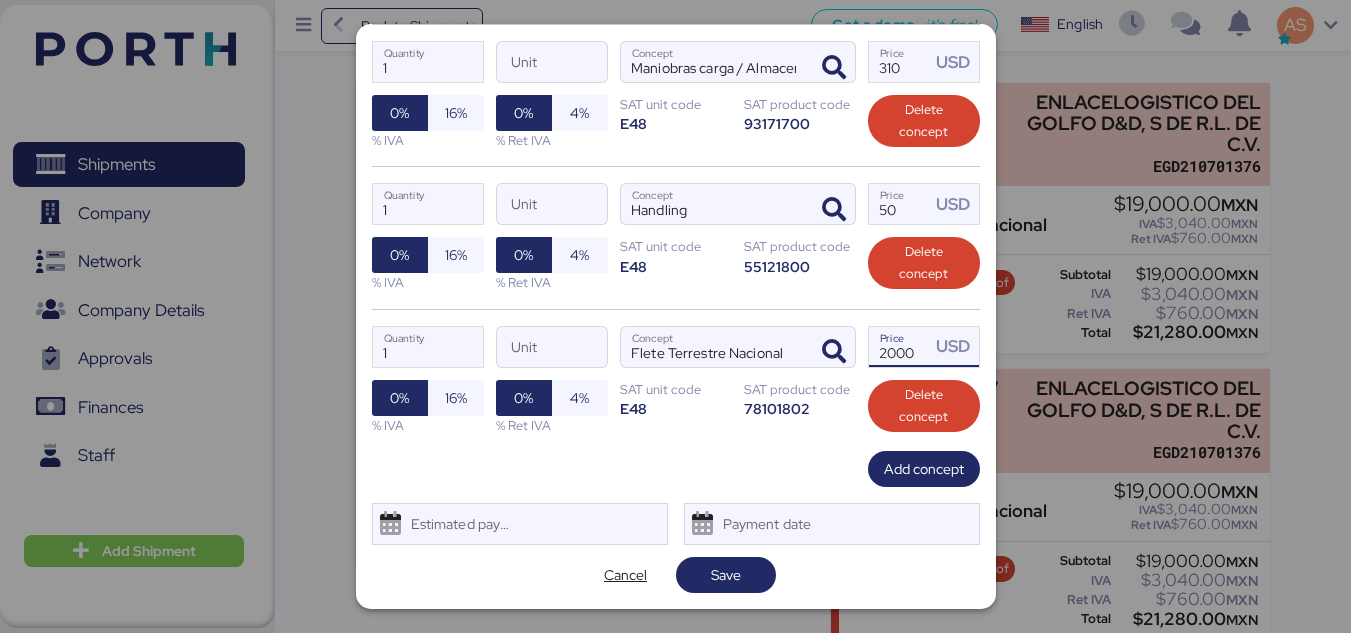 type on "2000" 